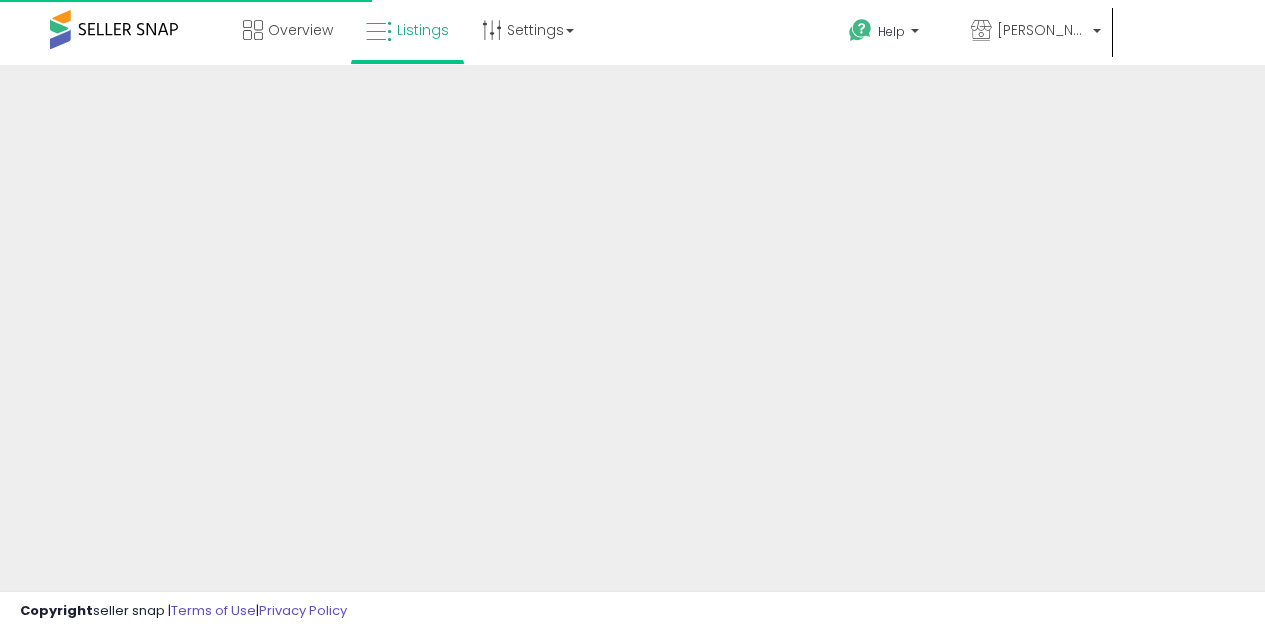 scroll, scrollTop: 0, scrollLeft: 0, axis: both 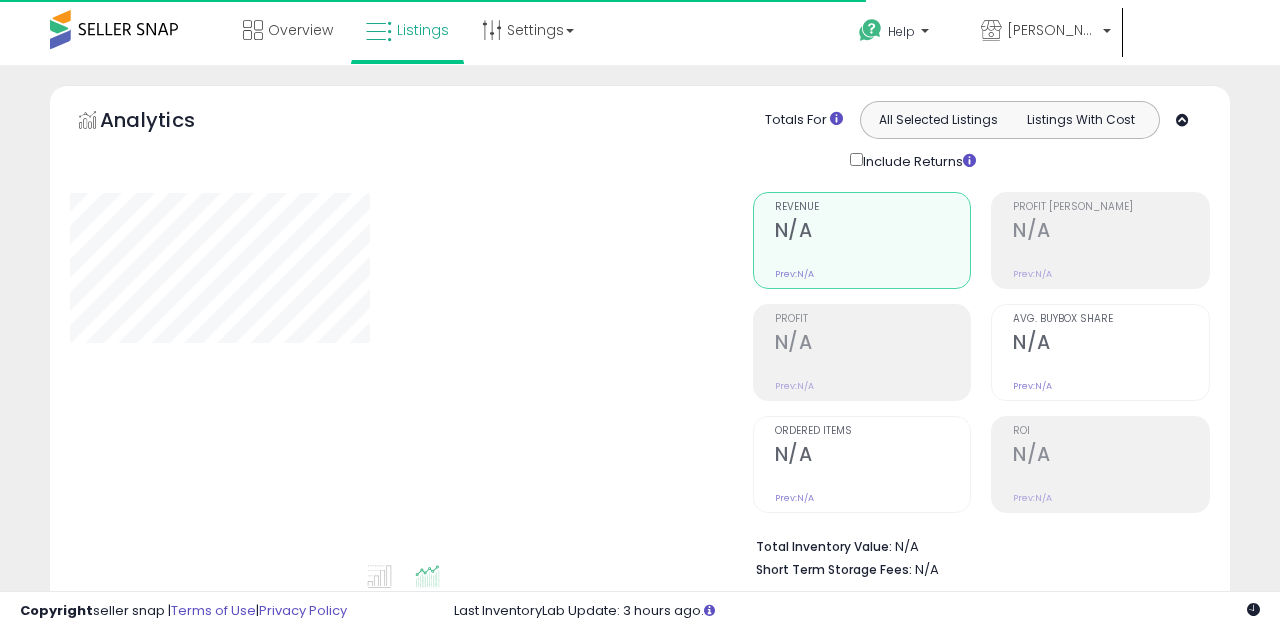 type on "*******" 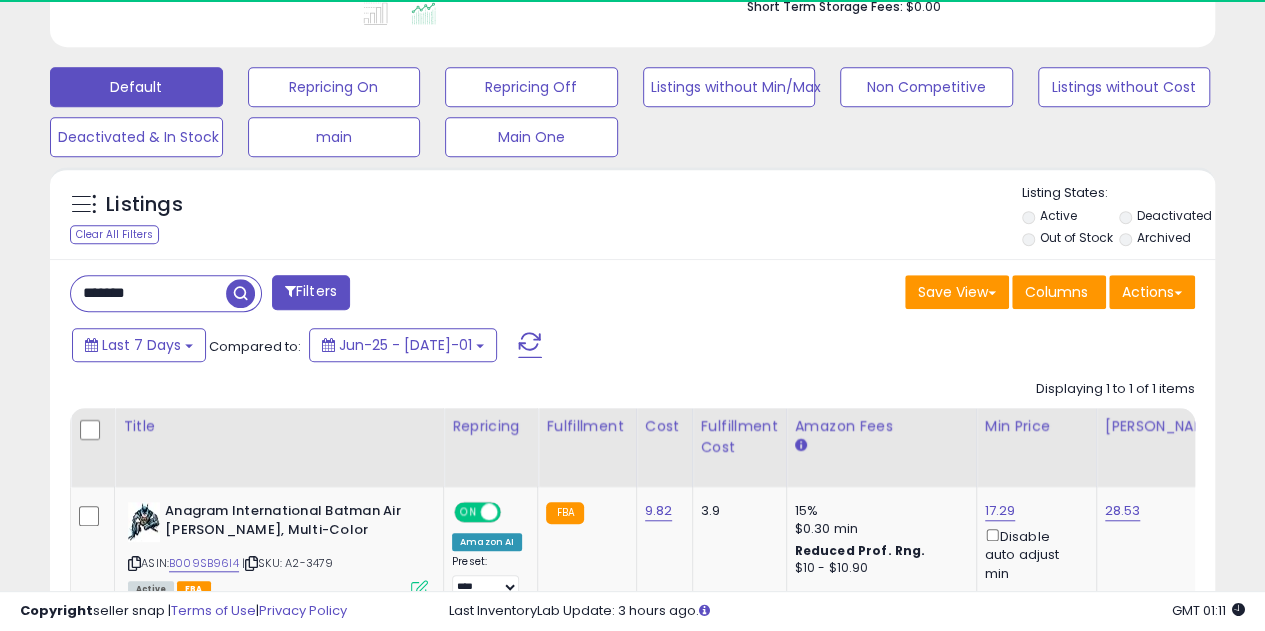 scroll, scrollTop: 566, scrollLeft: 0, axis: vertical 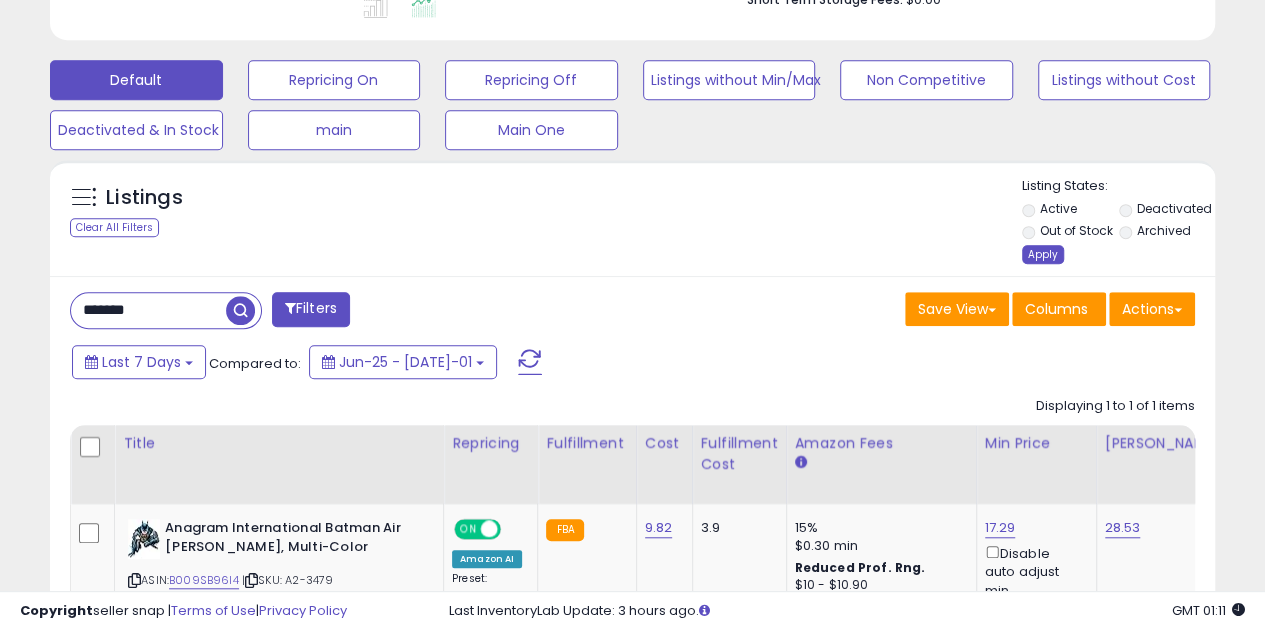 click on "Apply" at bounding box center (1043, 254) 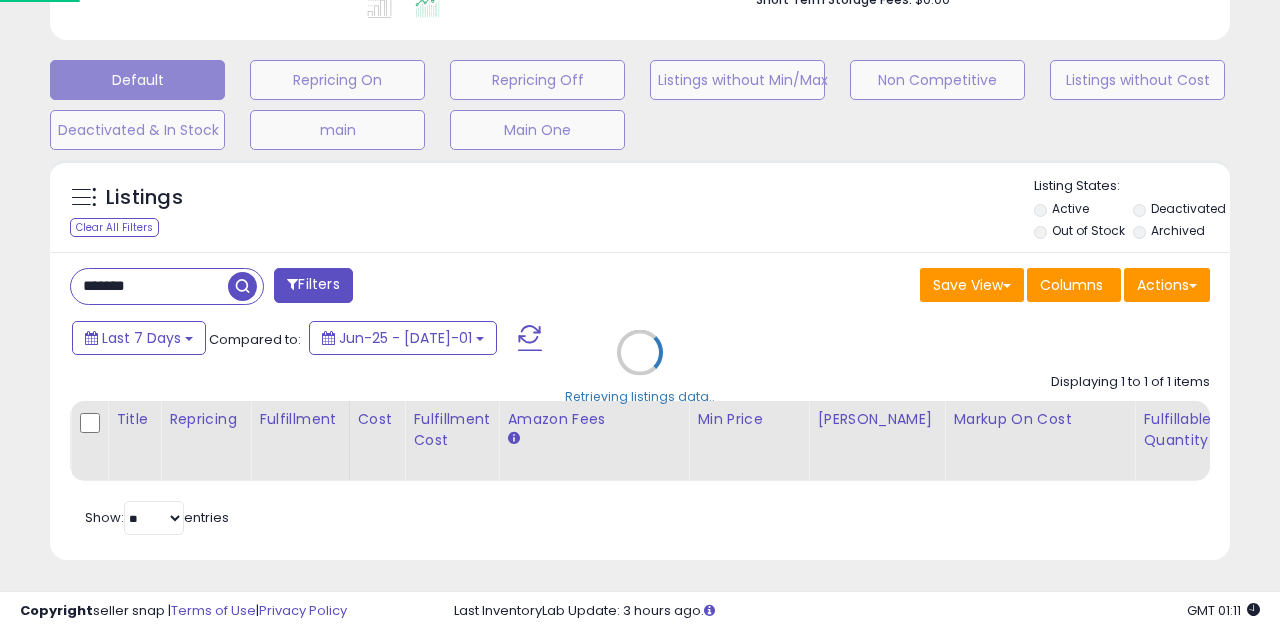 scroll, scrollTop: 999590, scrollLeft: 999317, axis: both 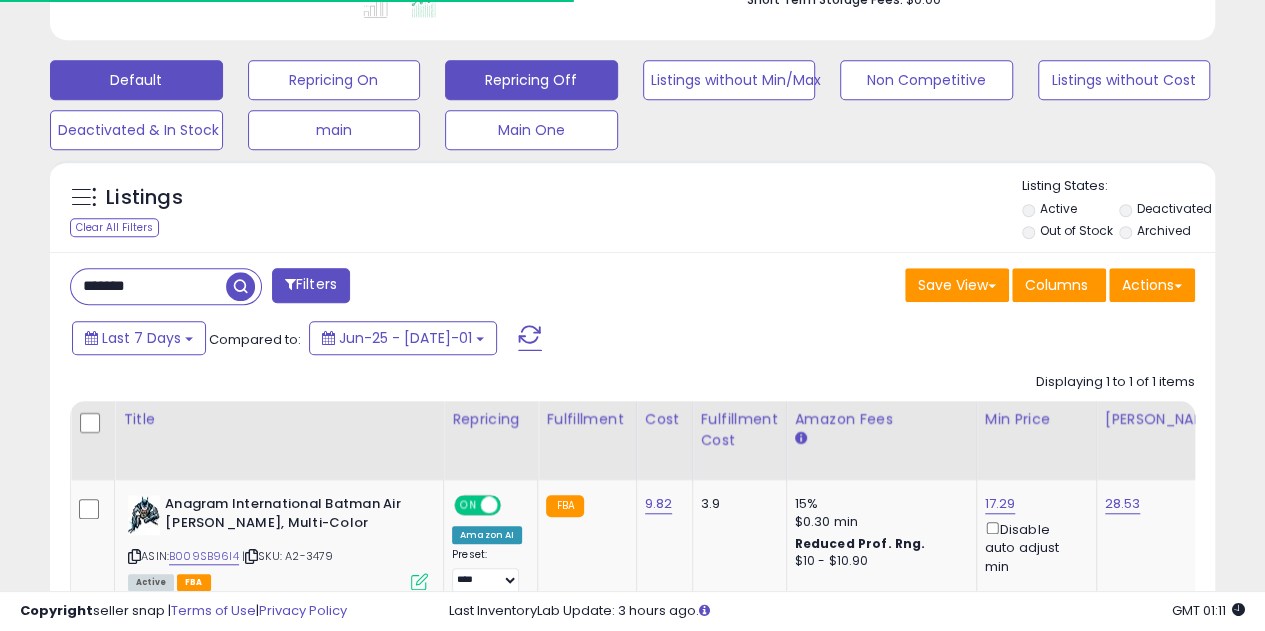 click on "Repricing Off" at bounding box center (334, 80) 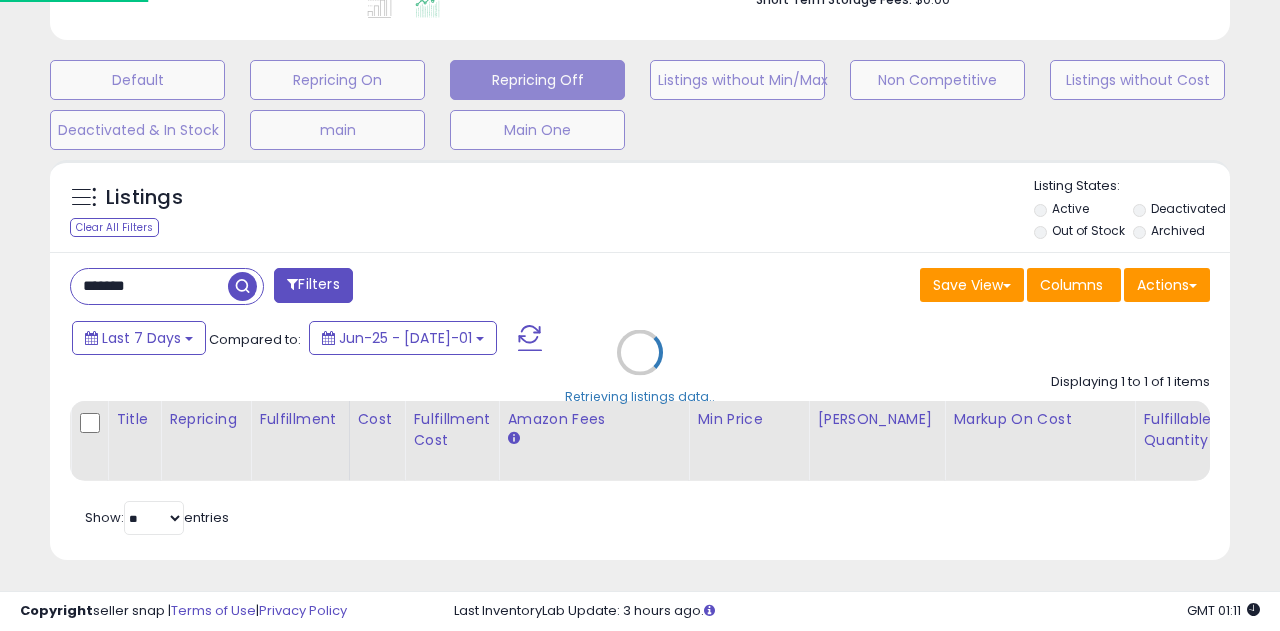 scroll, scrollTop: 999590, scrollLeft: 999317, axis: both 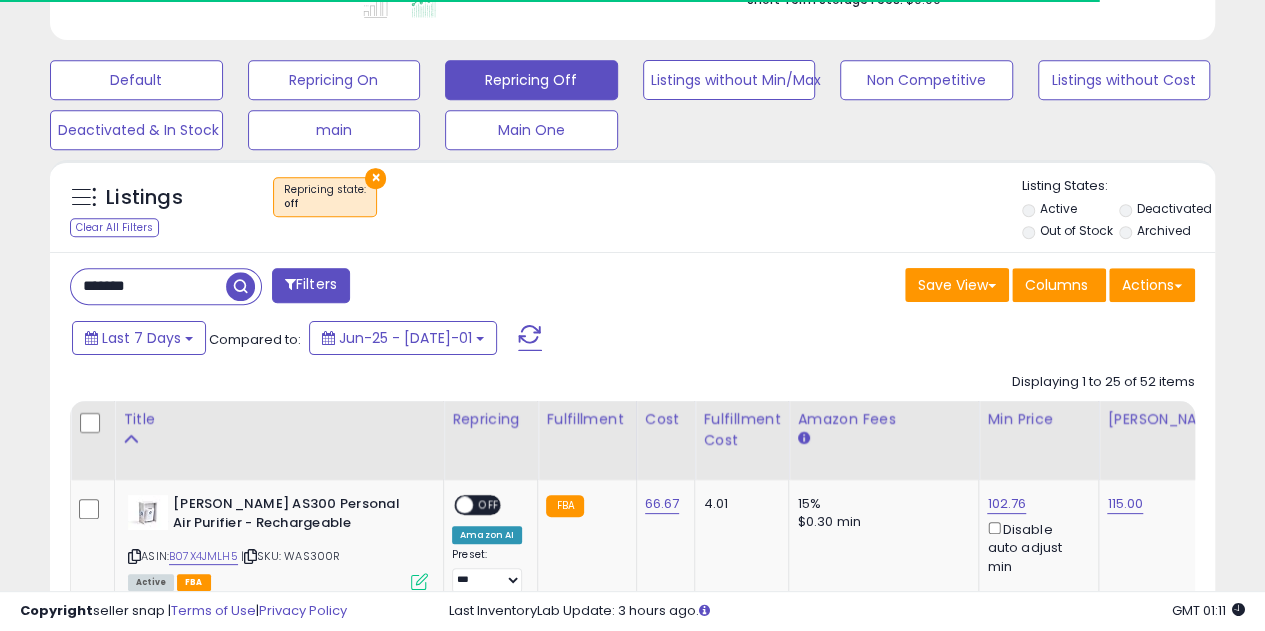 type 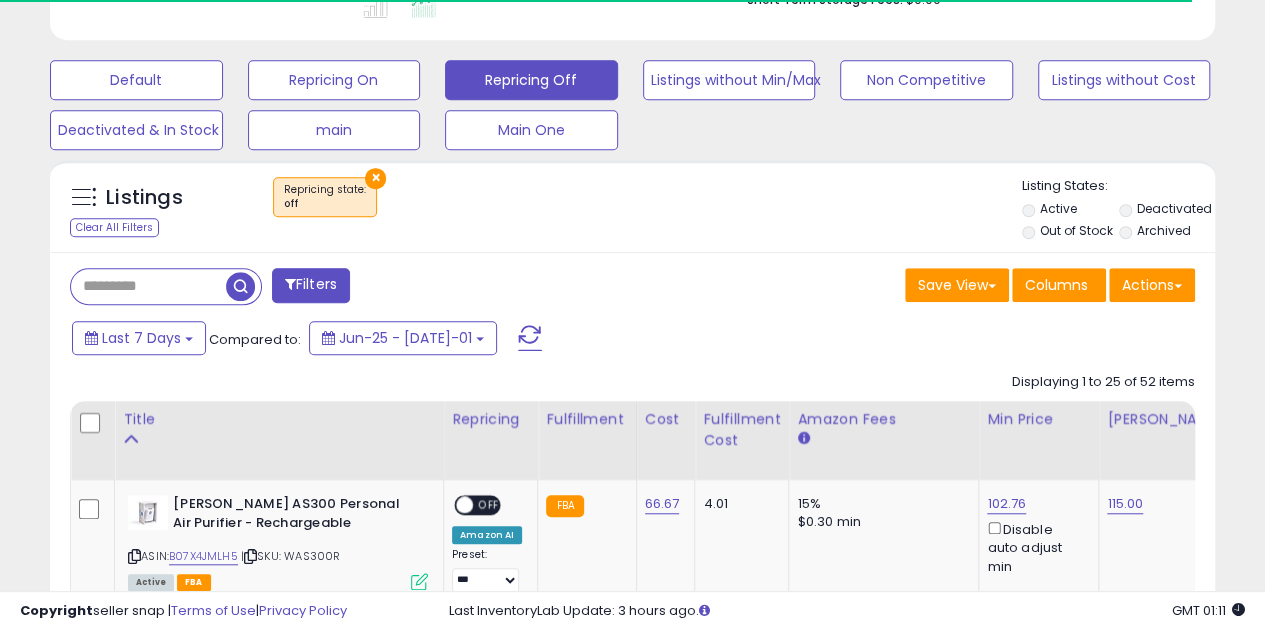 scroll, scrollTop: 999590, scrollLeft: 999326, axis: both 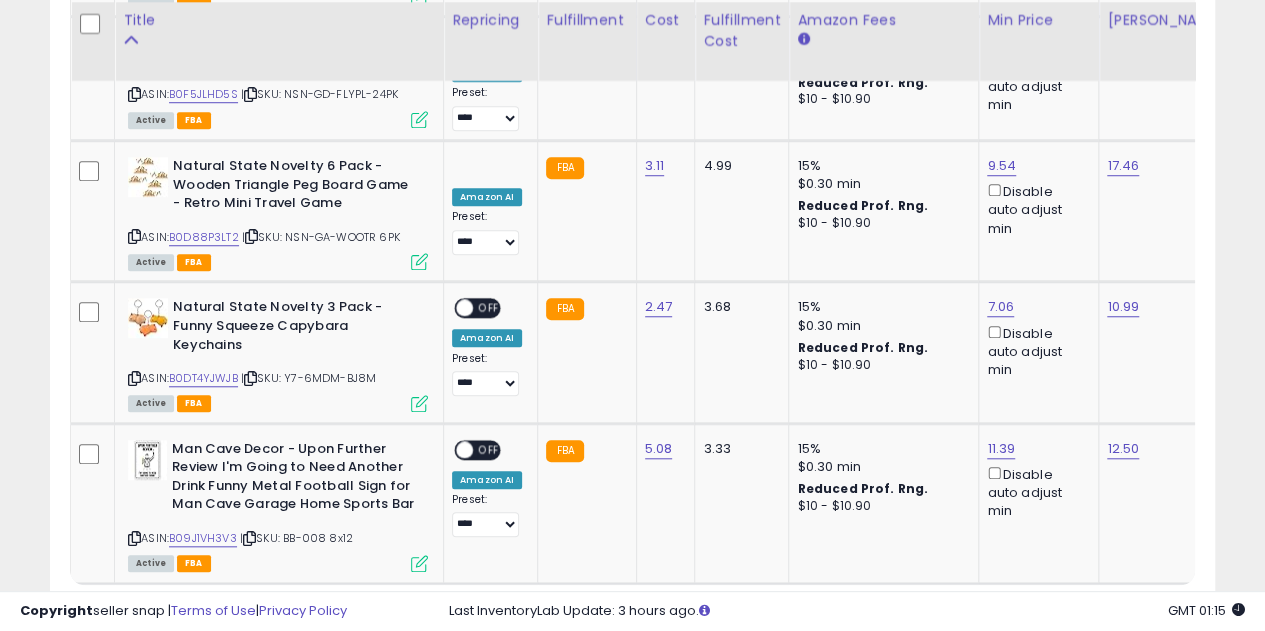 click on "2" 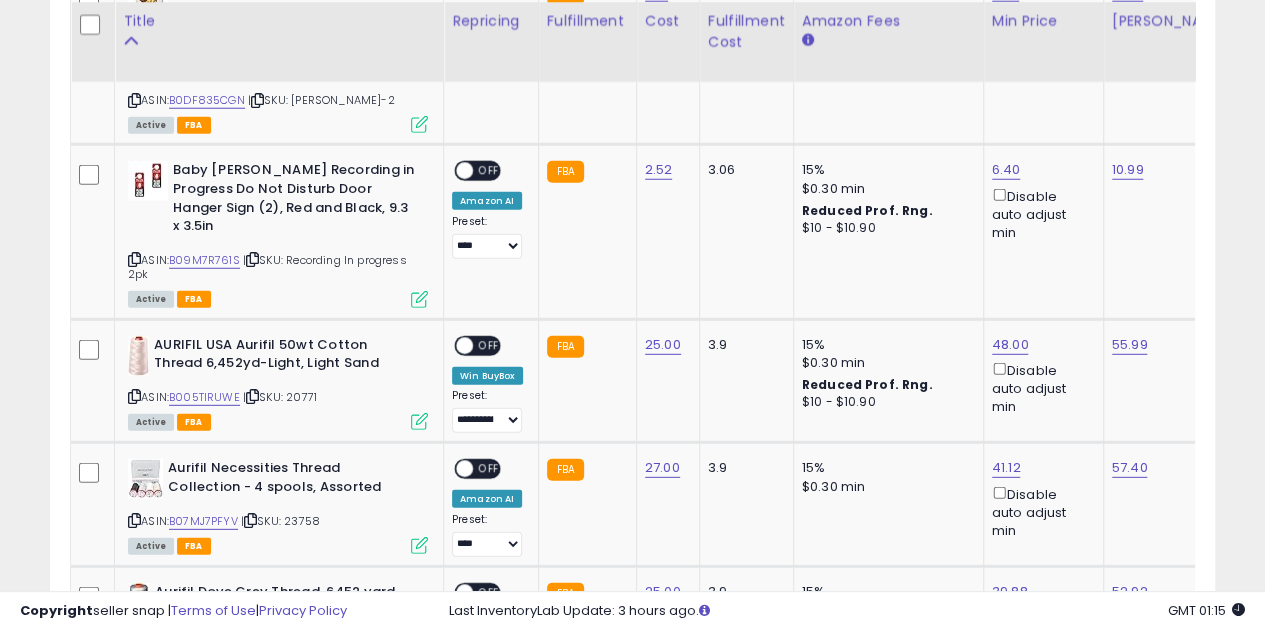 scroll, scrollTop: 2658, scrollLeft: 0, axis: vertical 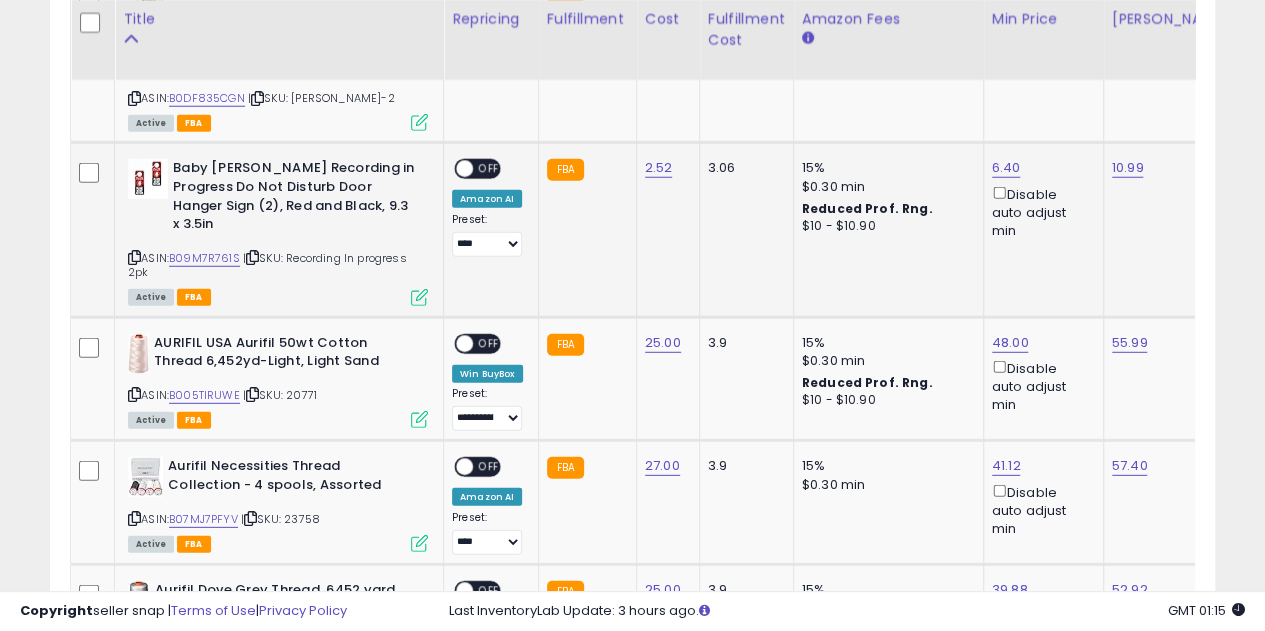 click at bounding box center (134, 257) 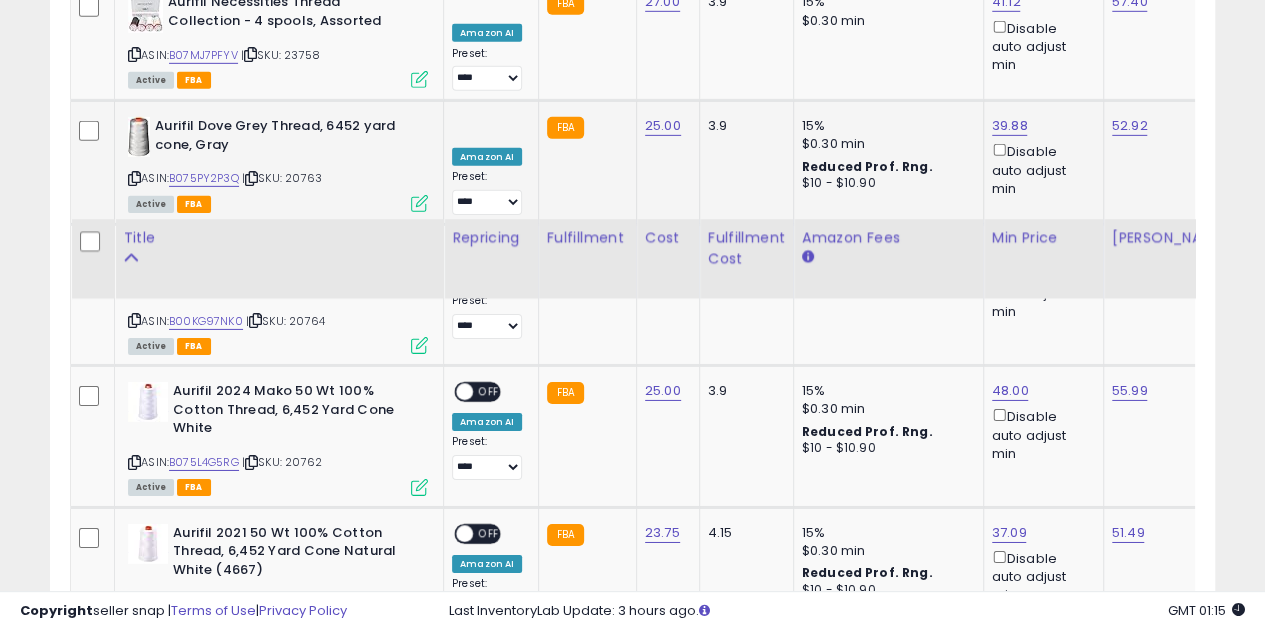 scroll 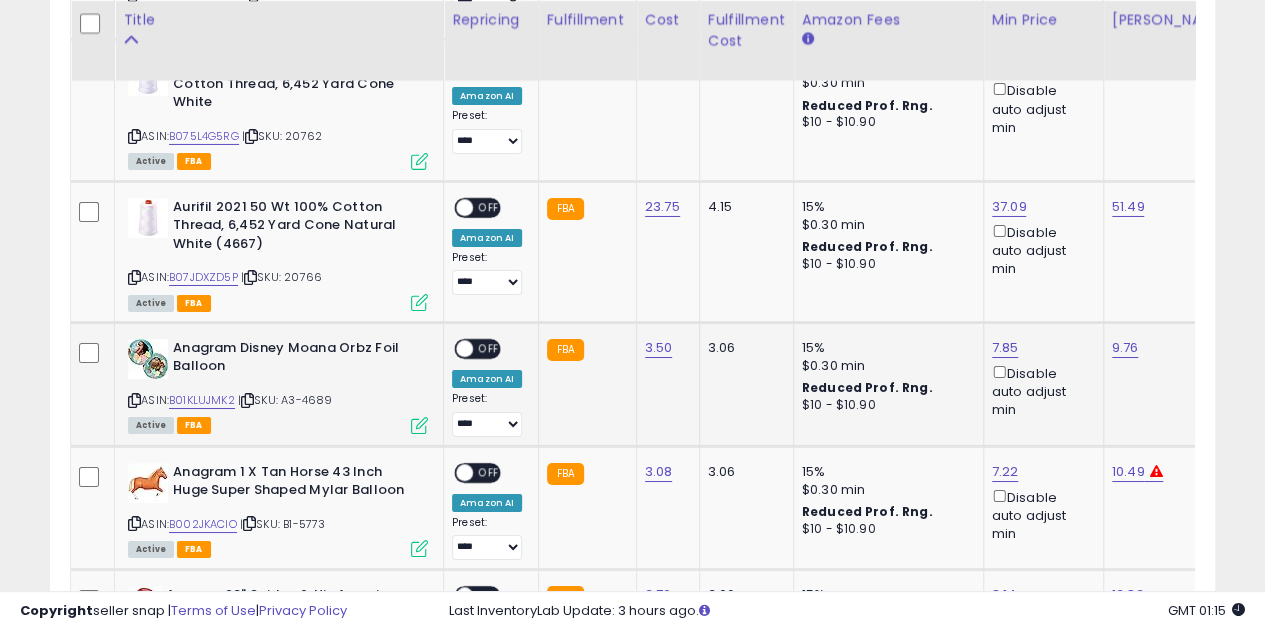 click on "OFF" at bounding box center [489, 349] 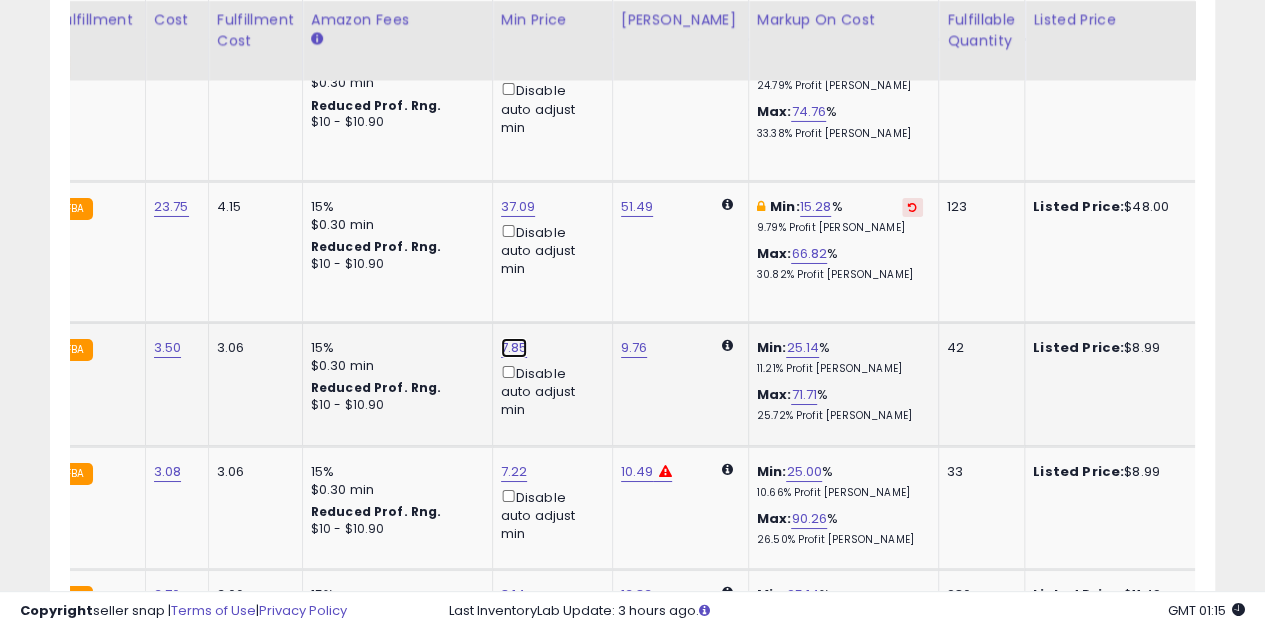 click on "7.85" at bounding box center (517, -2374) 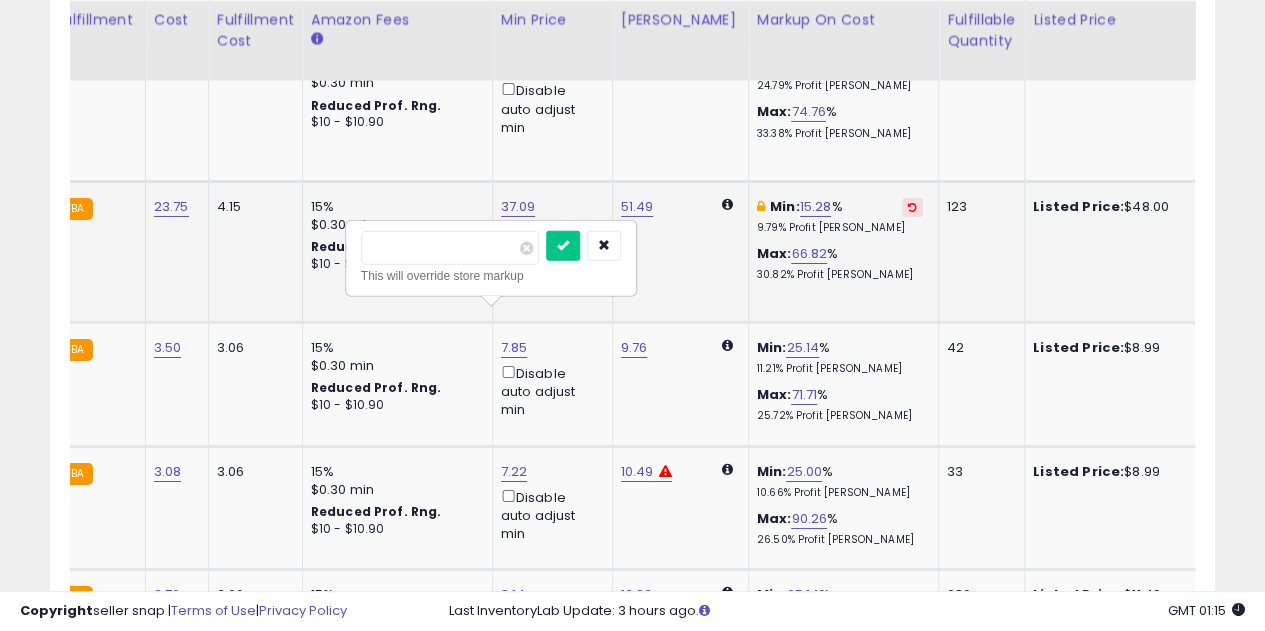 drag, startPoint x: 475, startPoint y: 247, endPoint x: 276, endPoint y: 260, distance: 199.42416 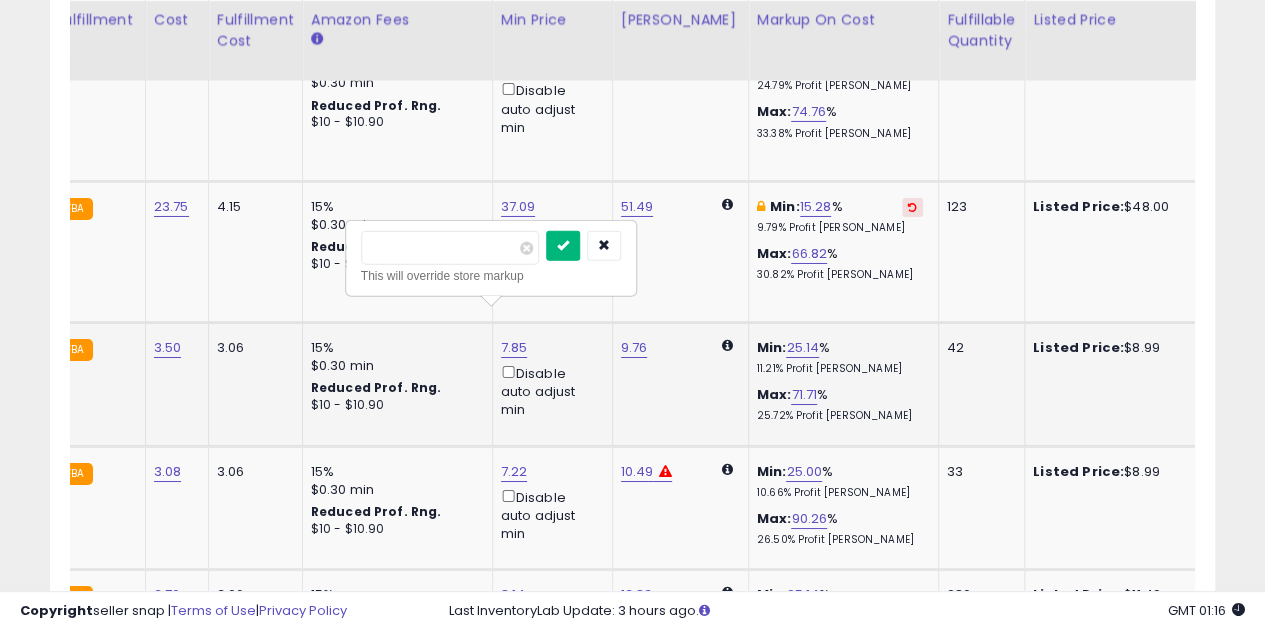 type on "****" 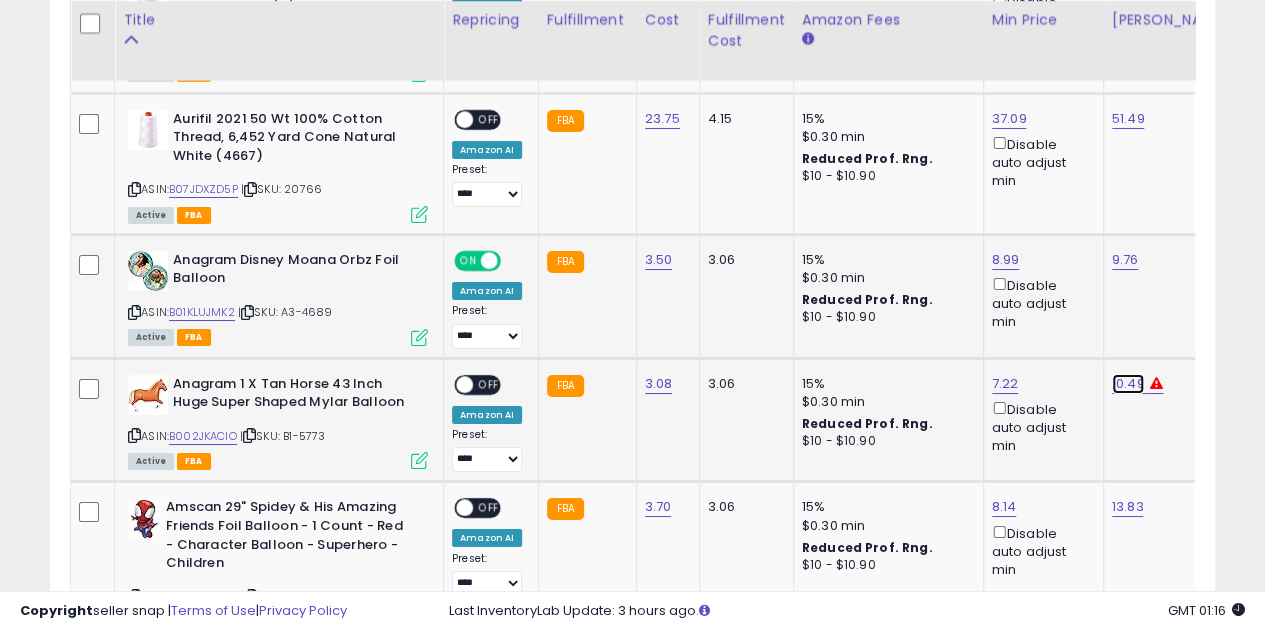 click on "10.49" at bounding box center [1130, -2462] 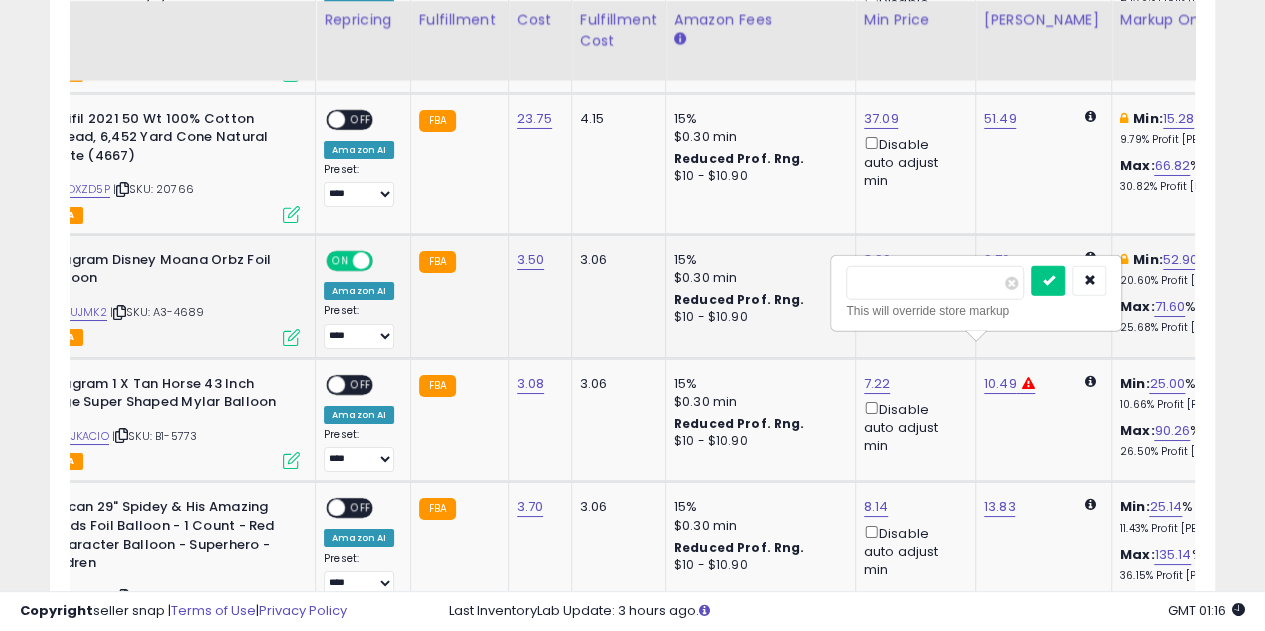 drag, startPoint x: 831, startPoint y: 299, endPoint x: 640, endPoint y: 295, distance: 191.04189 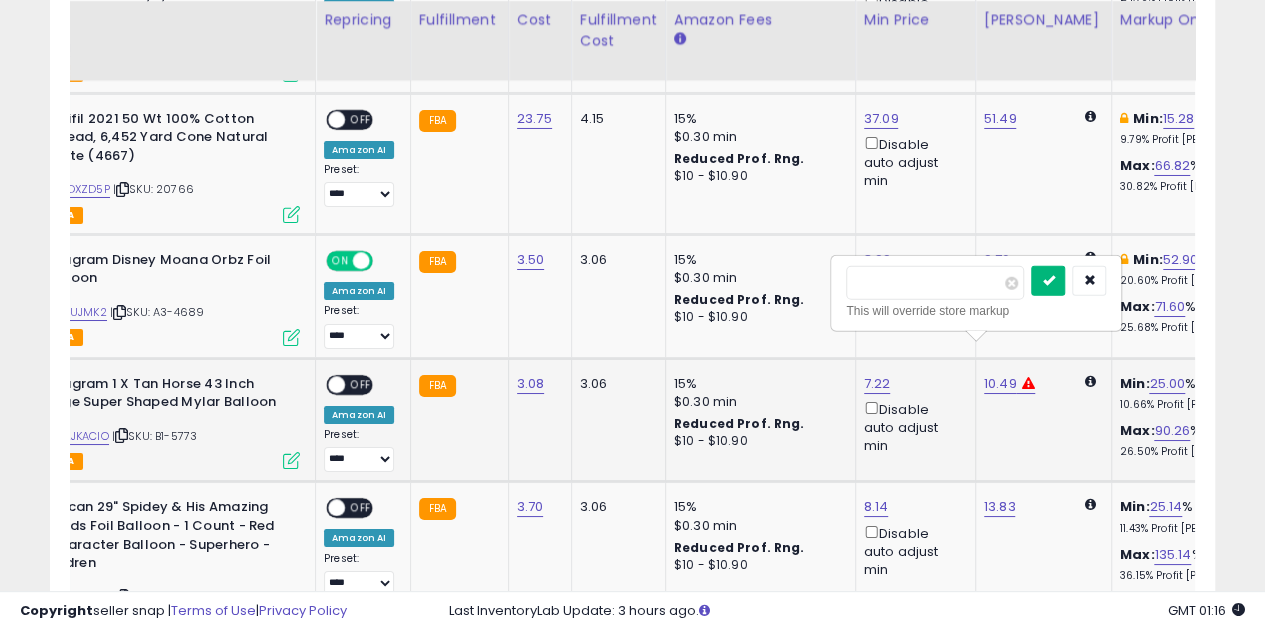 type on "****" 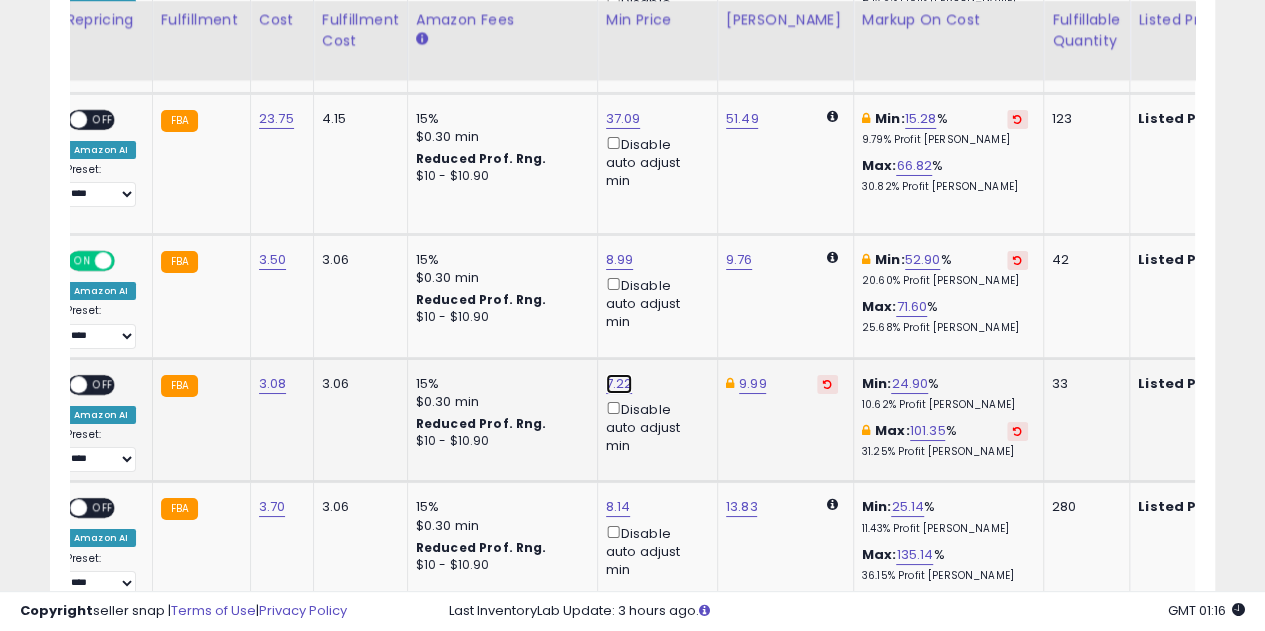 click on "7.22" at bounding box center [622, -2462] 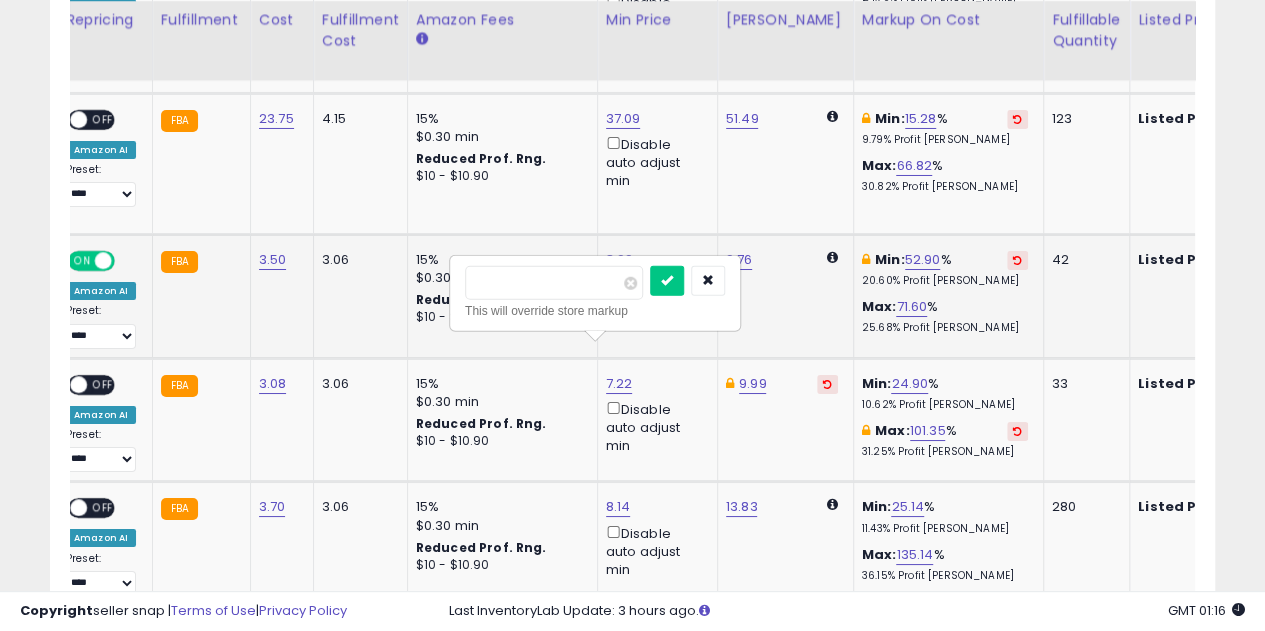drag, startPoint x: 567, startPoint y: 279, endPoint x: 366, endPoint y: 283, distance: 201.0398 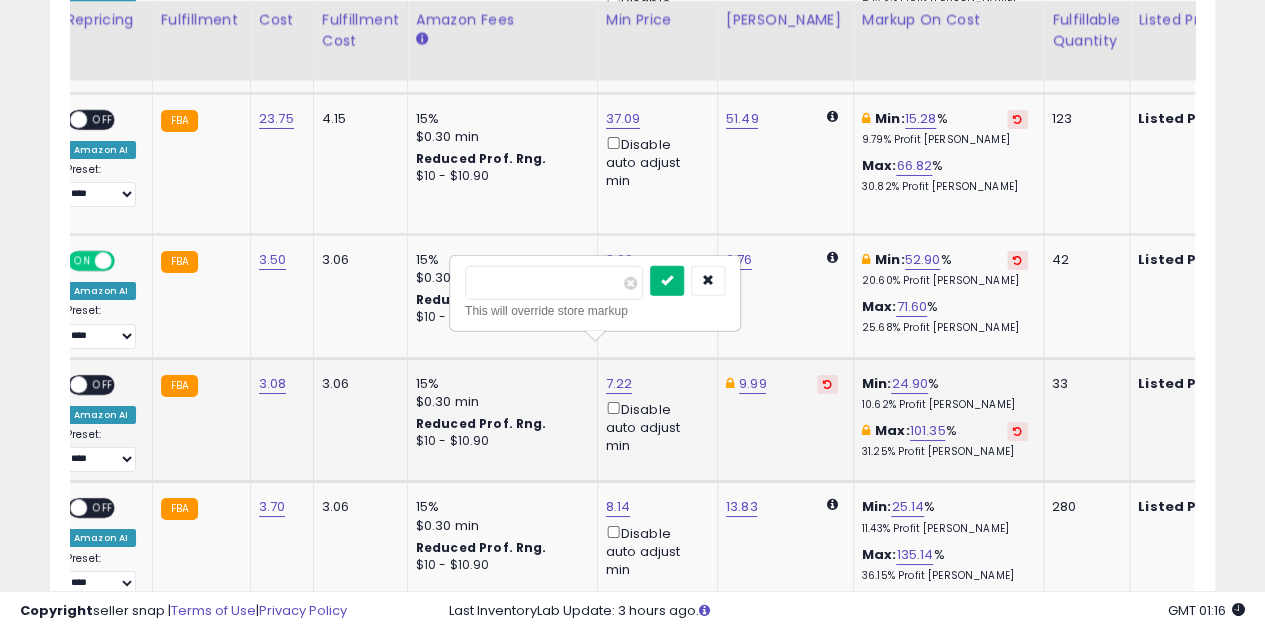 type on "****" 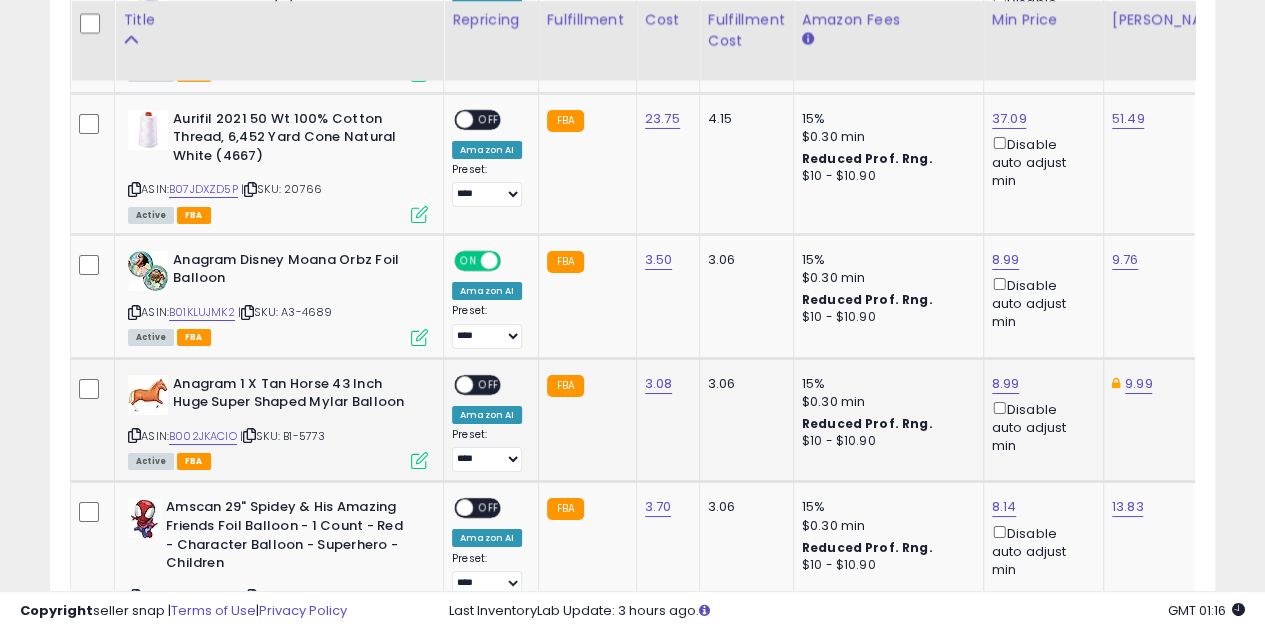 click on "OFF" at bounding box center (489, 384) 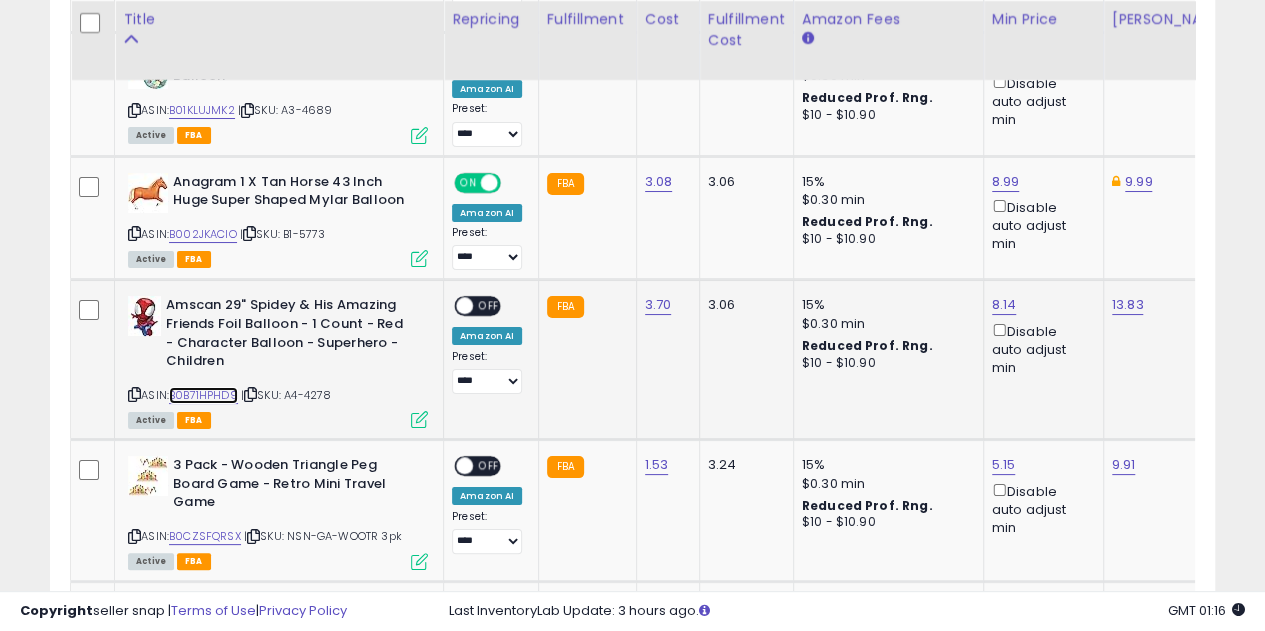 click on "B0B71HPHD9" at bounding box center (203, 395) 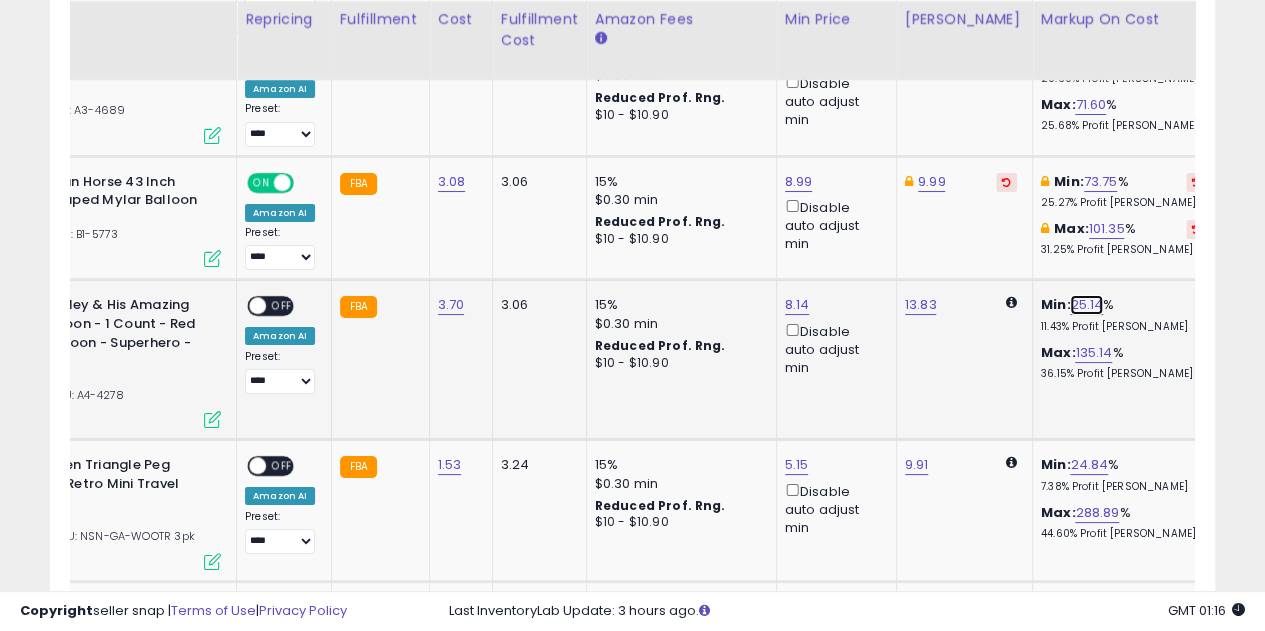 click on "25.14" at bounding box center [1086, 305] 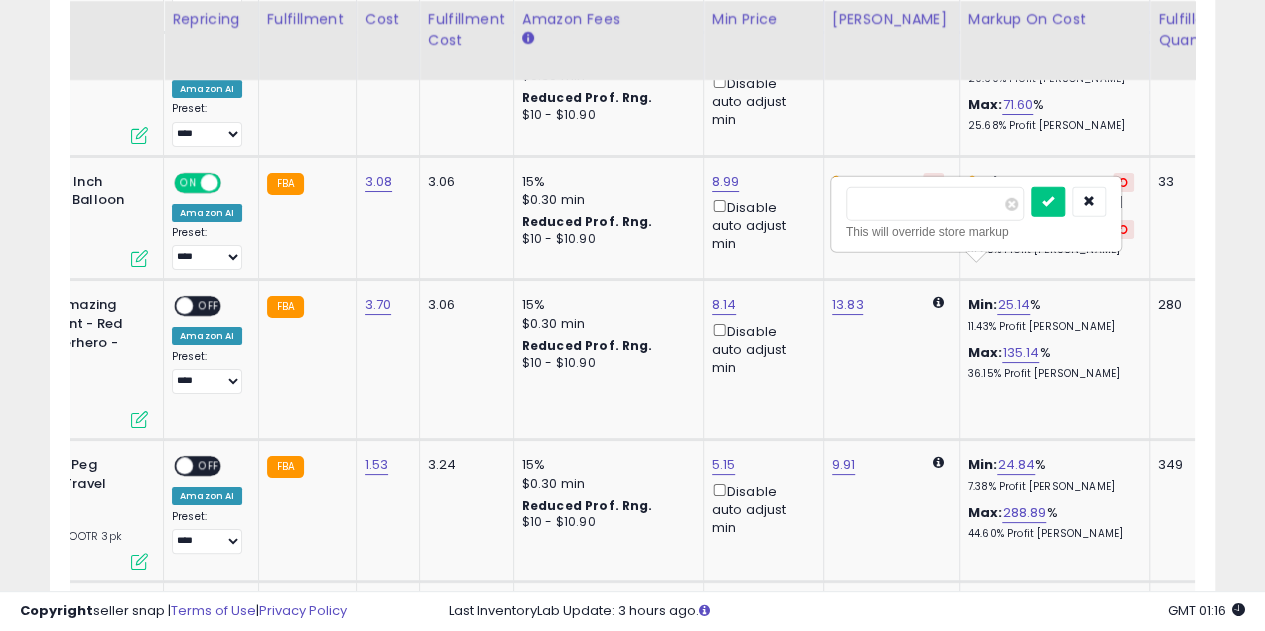 drag, startPoint x: 889, startPoint y: 203, endPoint x: 805, endPoint y: 195, distance: 84.38009 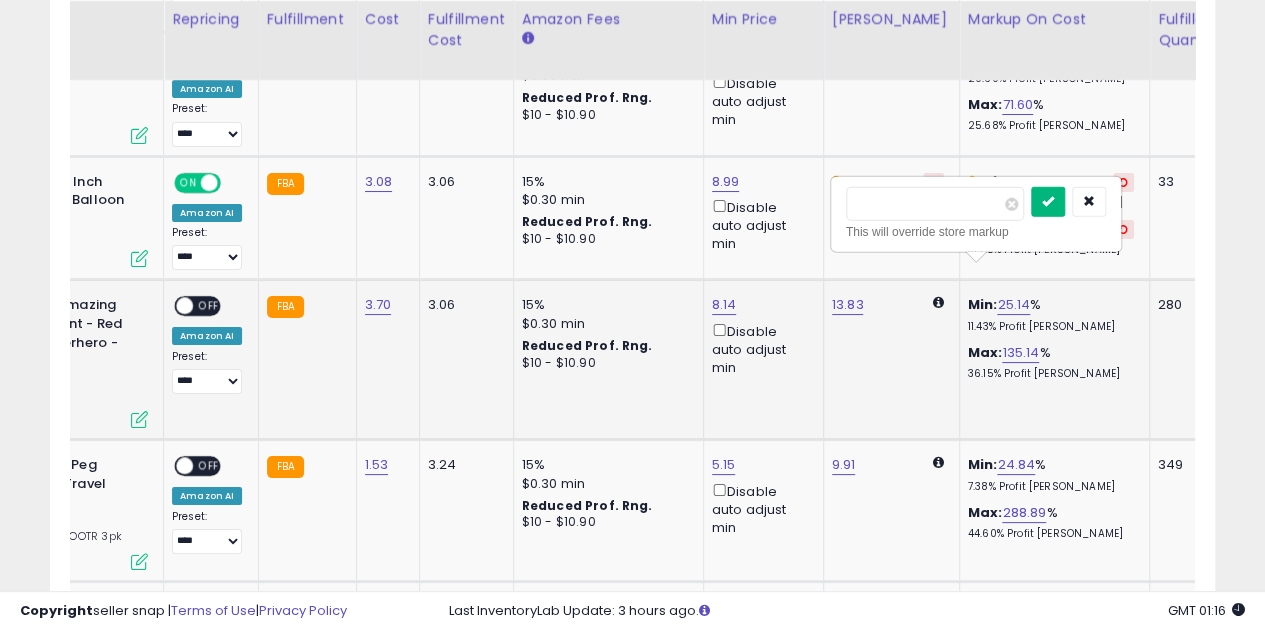 type on "**" 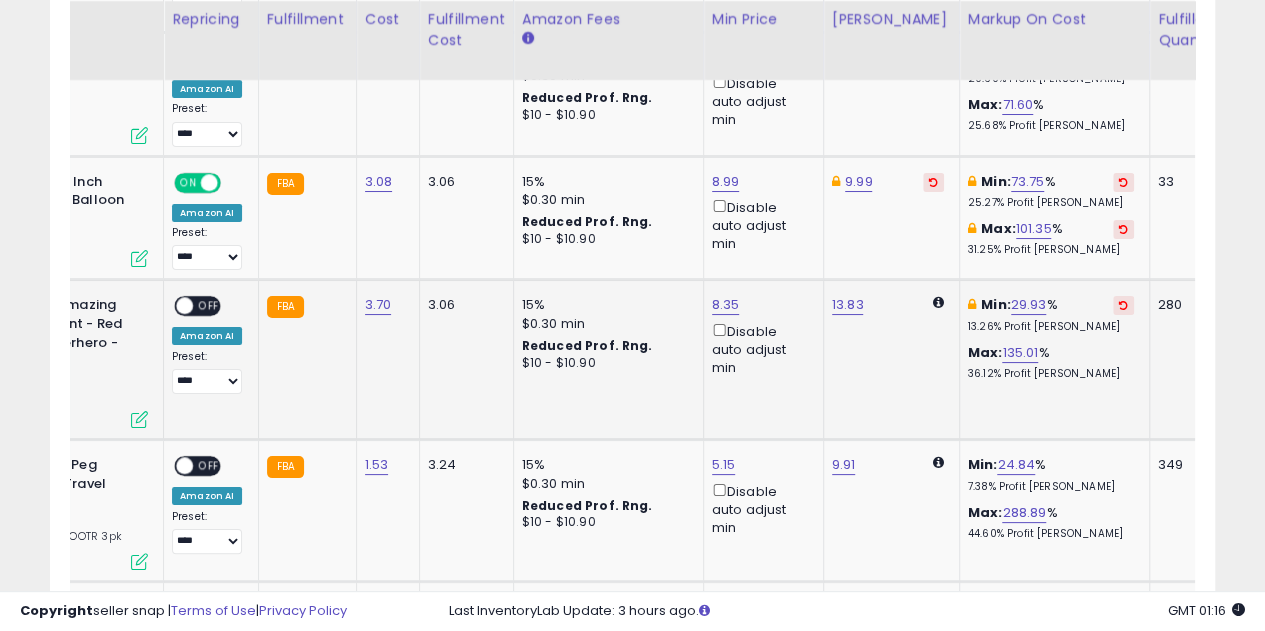 click on "OFF" at bounding box center (209, 306) 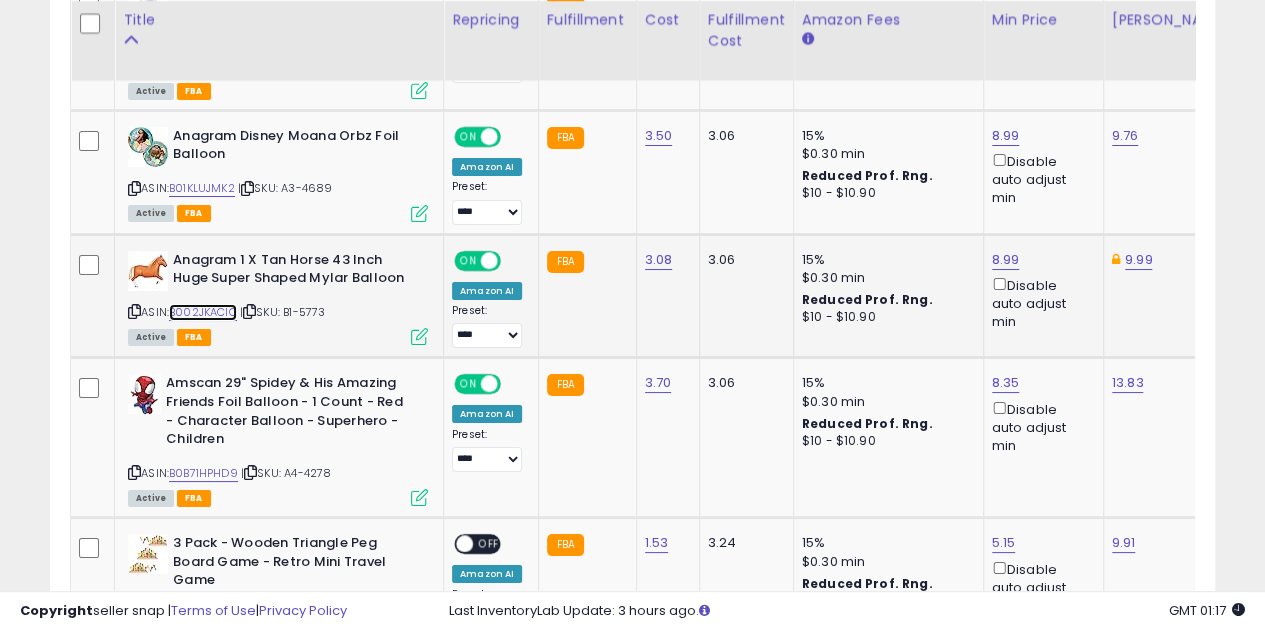 click on "B002JKACIO" at bounding box center [203, 312] 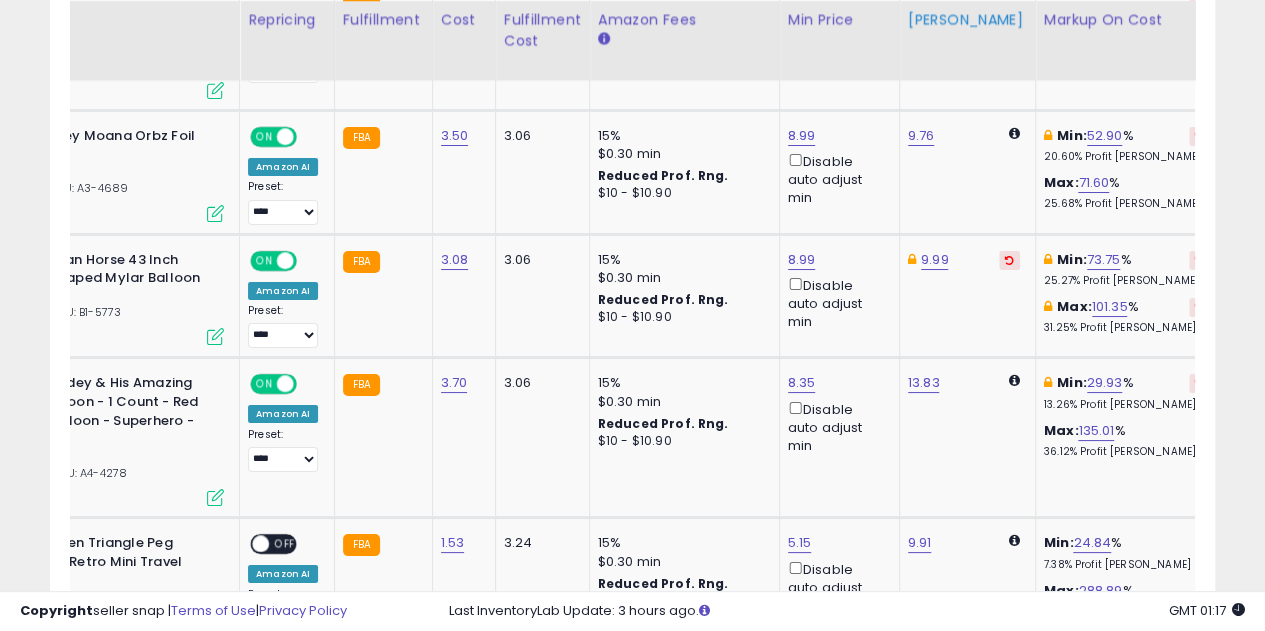 scroll, scrollTop: 0, scrollLeft: 207, axis: horizontal 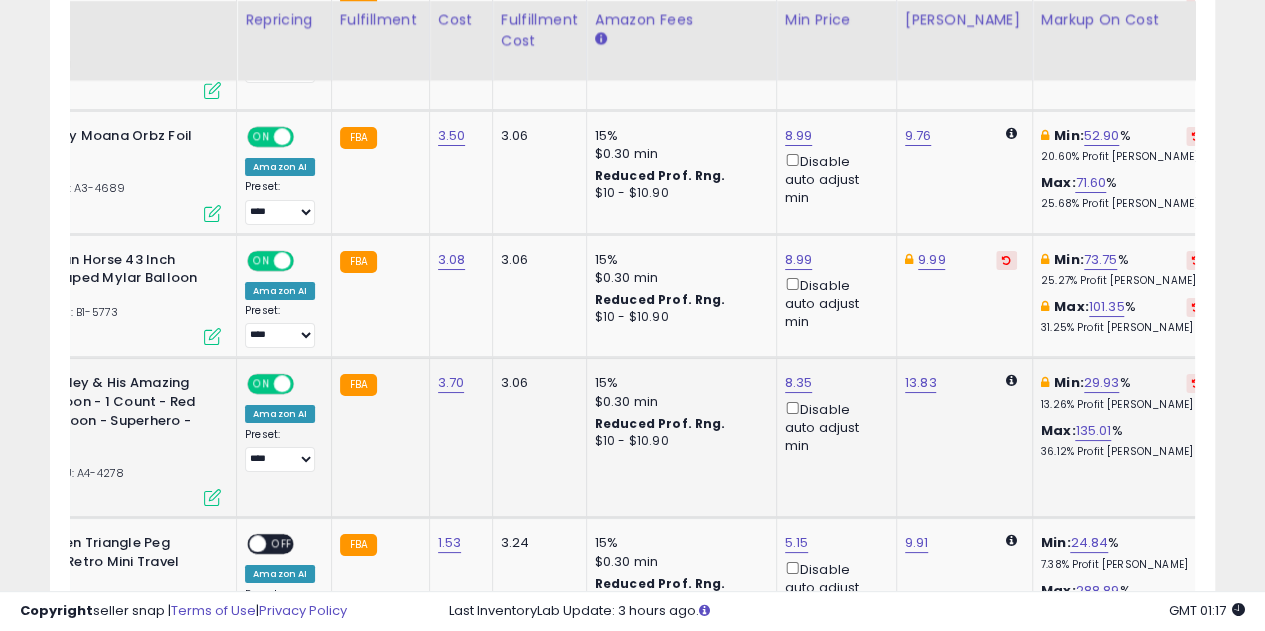 click on "8.35  Disable auto adjust min" at bounding box center [833, 414] 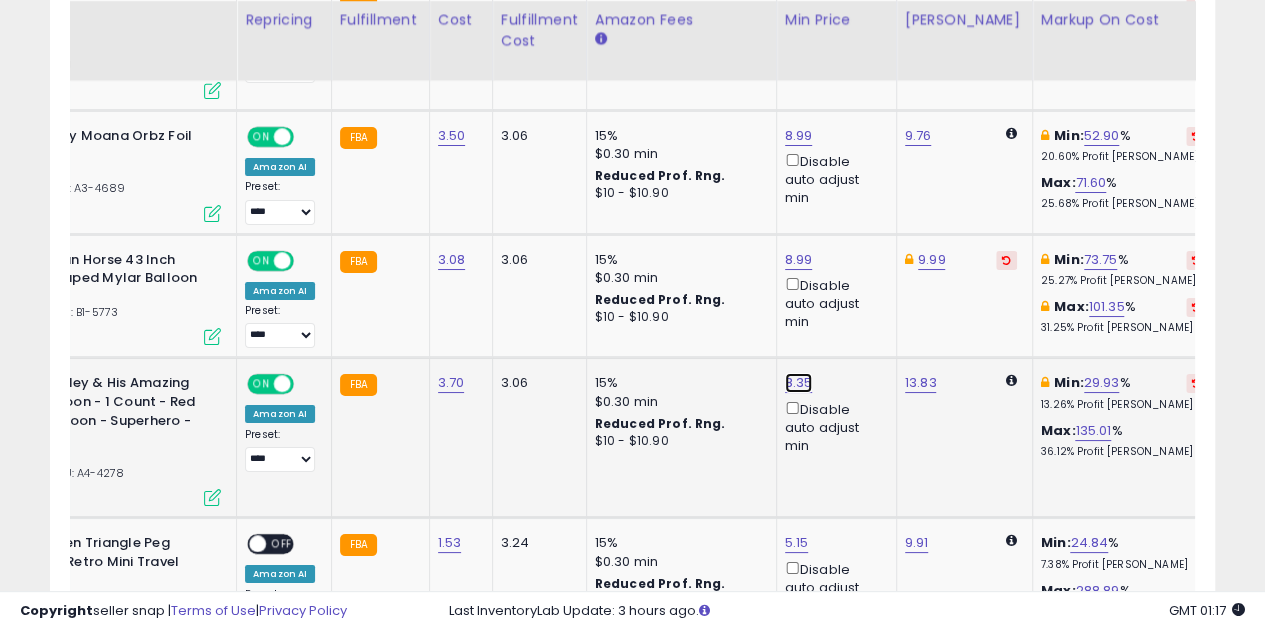 click on "8.35" at bounding box center (801, -2586) 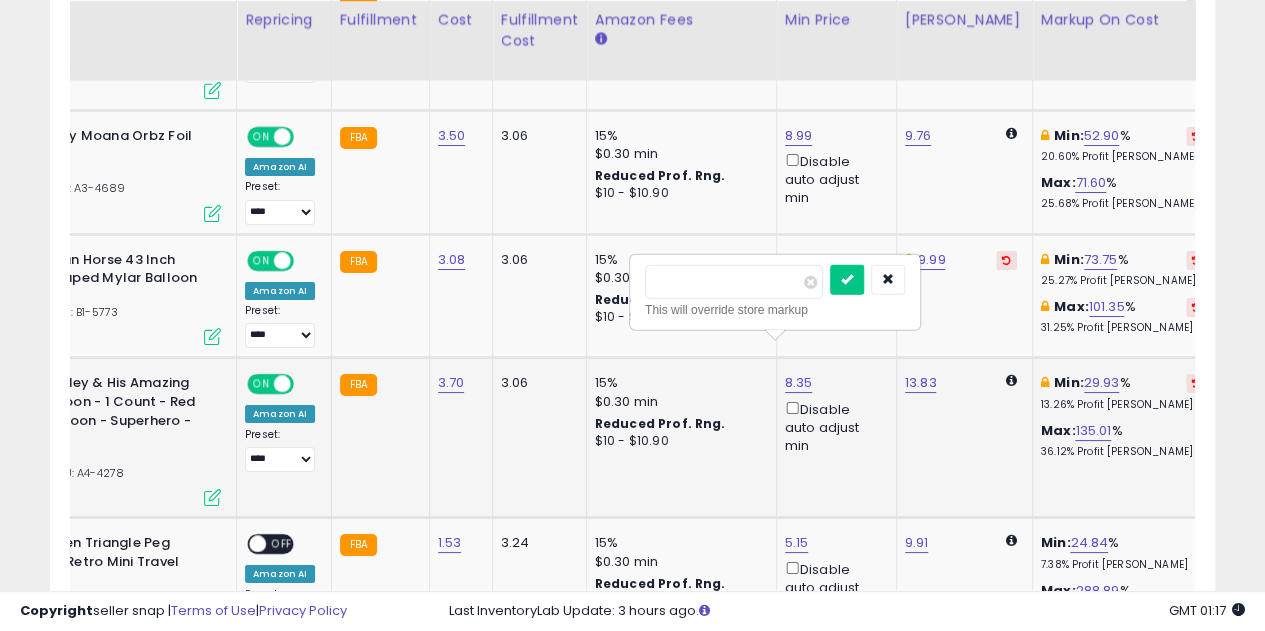 scroll, scrollTop: 0, scrollLeft: 0, axis: both 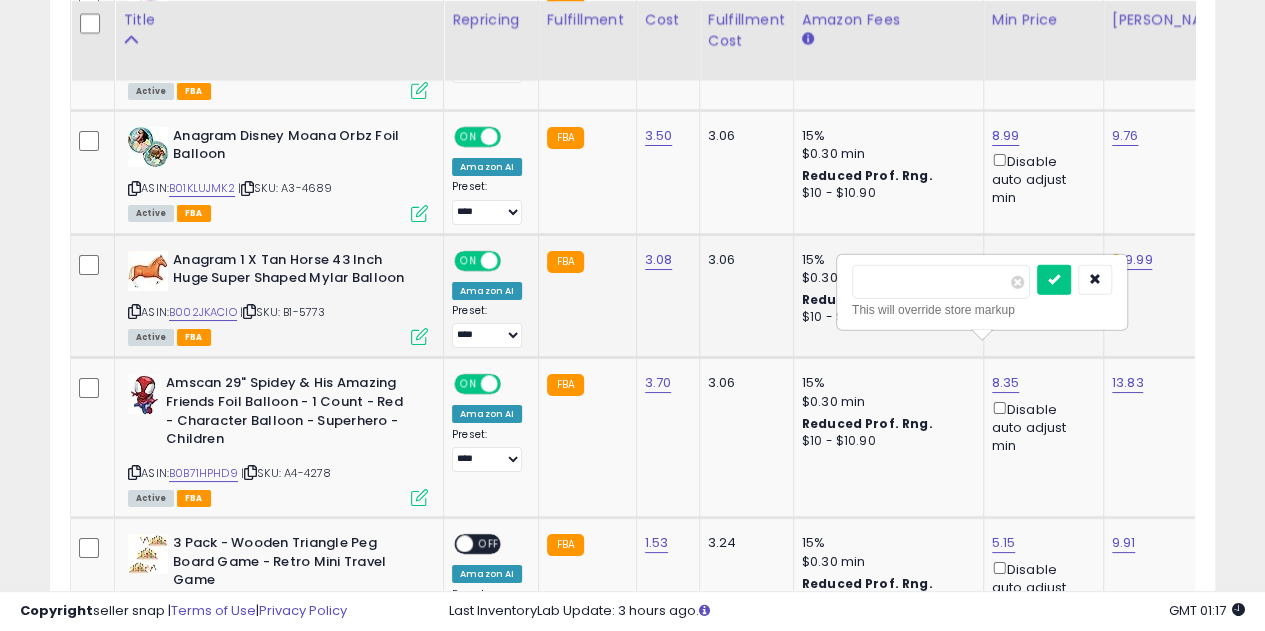 click on "8.99  Disable auto adjust min" 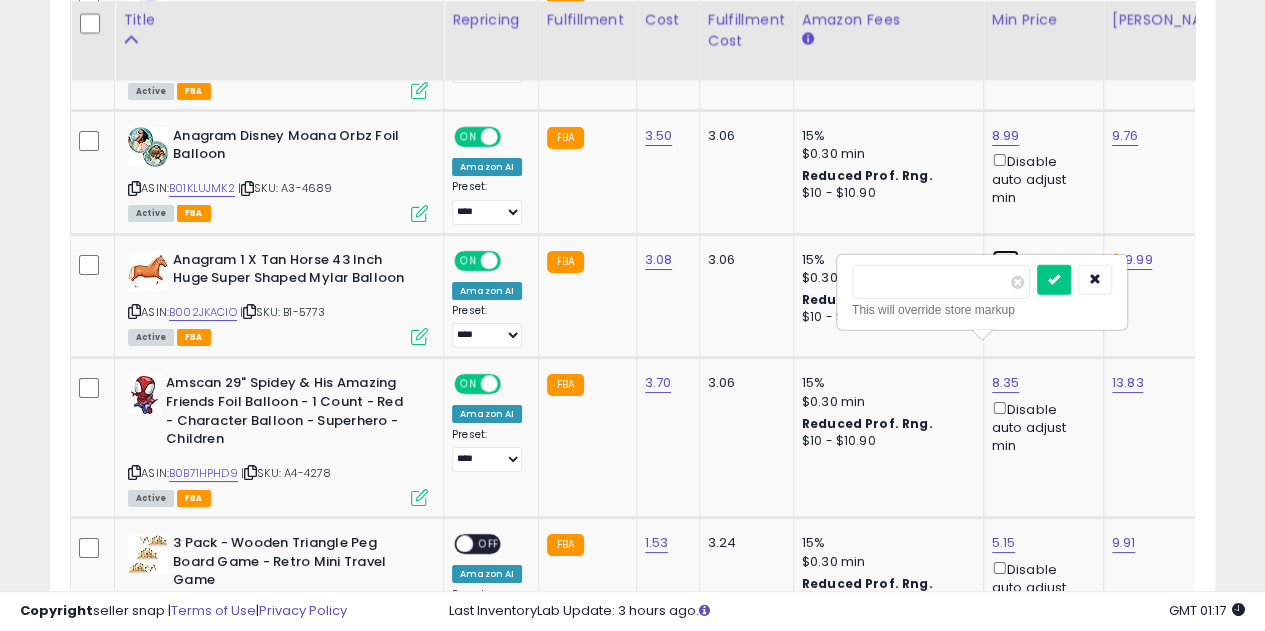 click on "8.99" at bounding box center [1008, -2586] 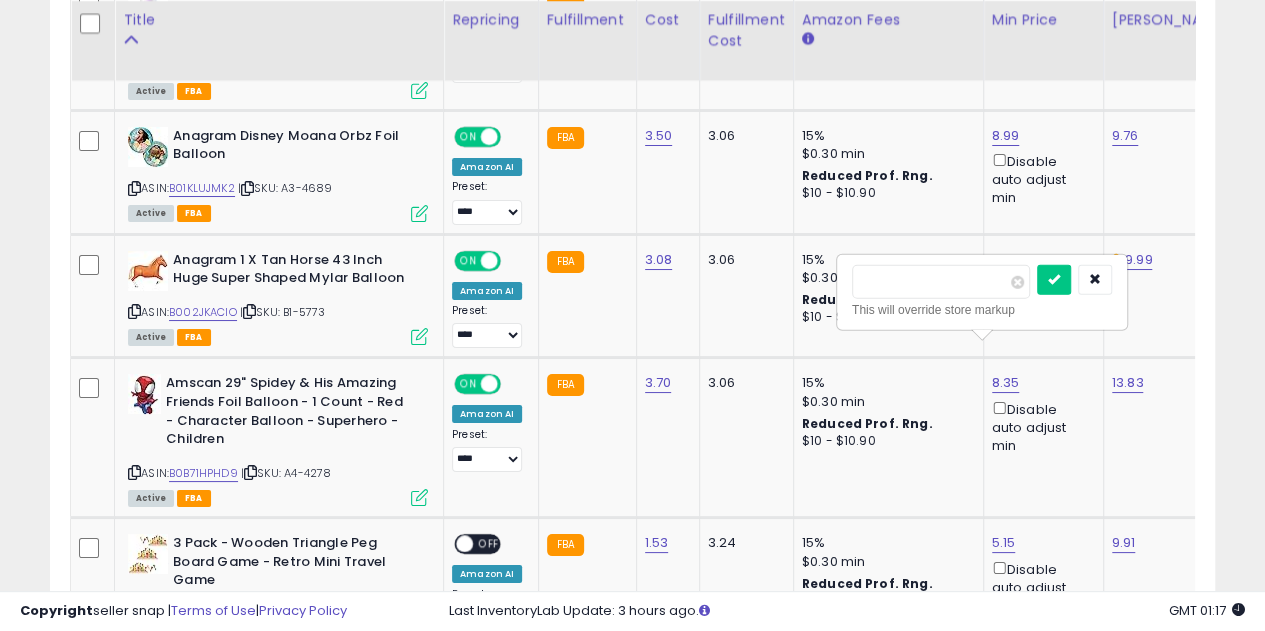 scroll, scrollTop: 0, scrollLeft: 6, axis: horizontal 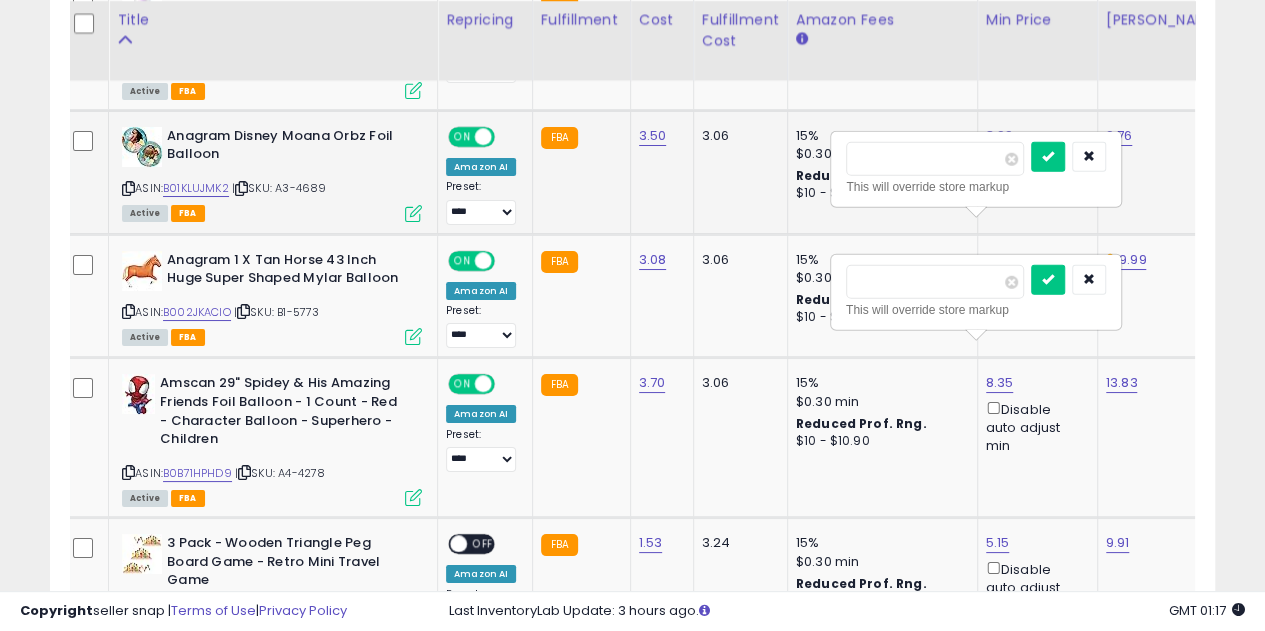drag, startPoint x: 936, startPoint y: 164, endPoint x: 741, endPoint y: 163, distance: 195.00256 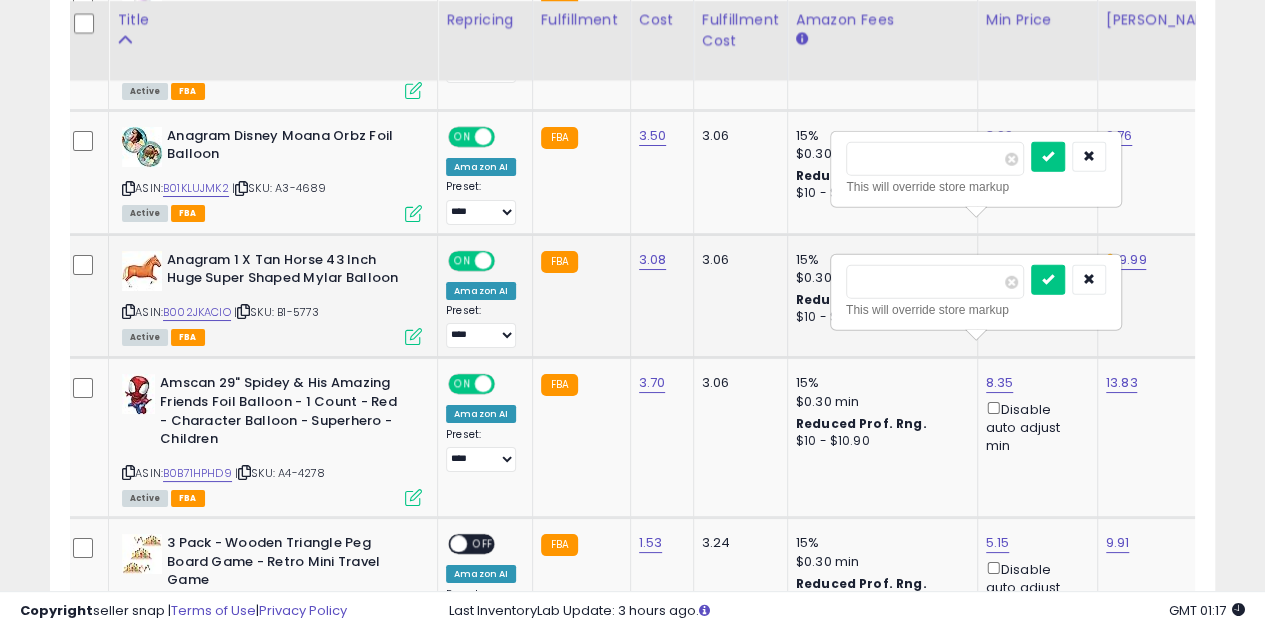 type on "****" 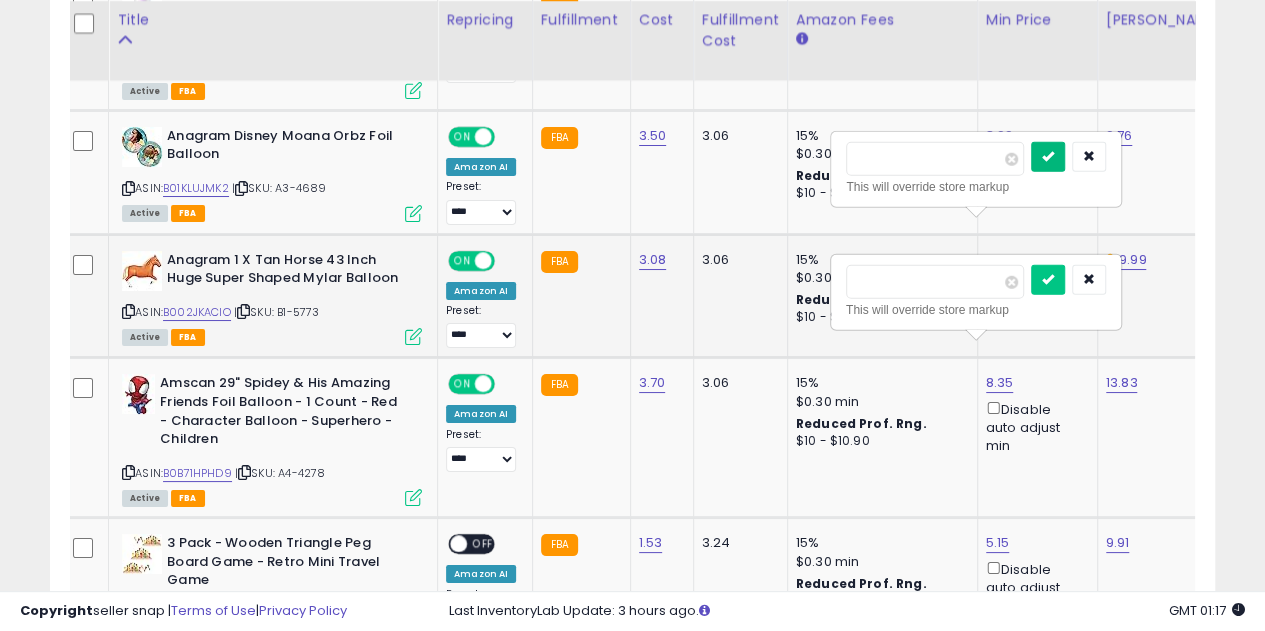 click at bounding box center [1048, 157] 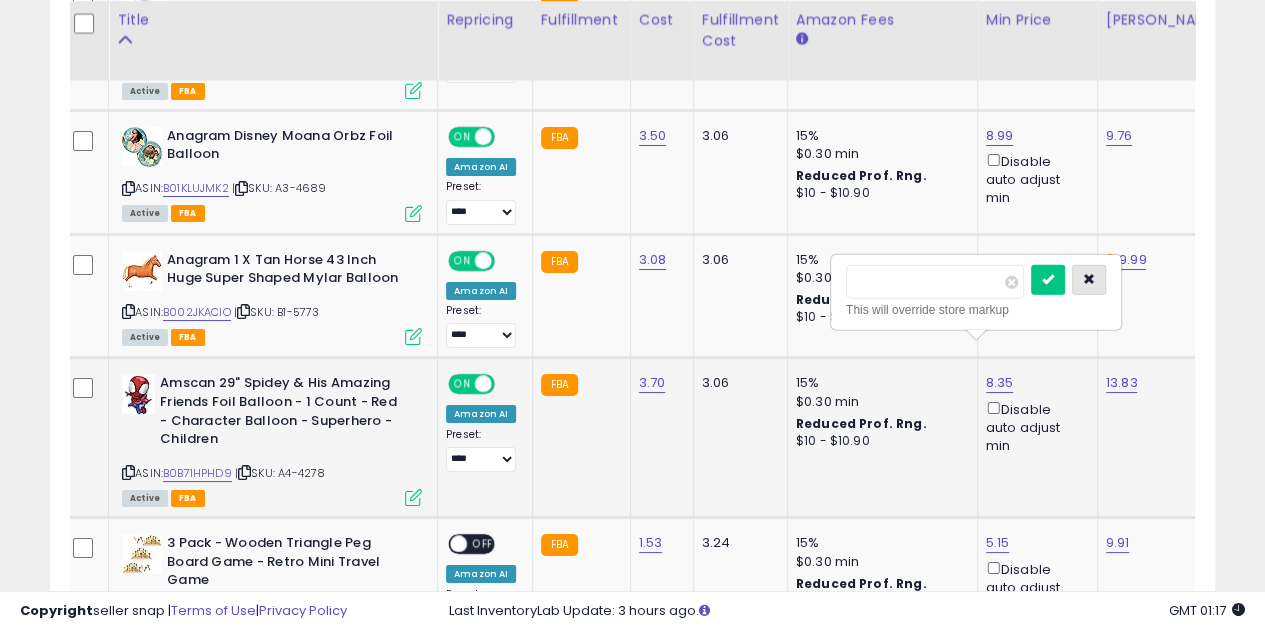 click at bounding box center [1089, 280] 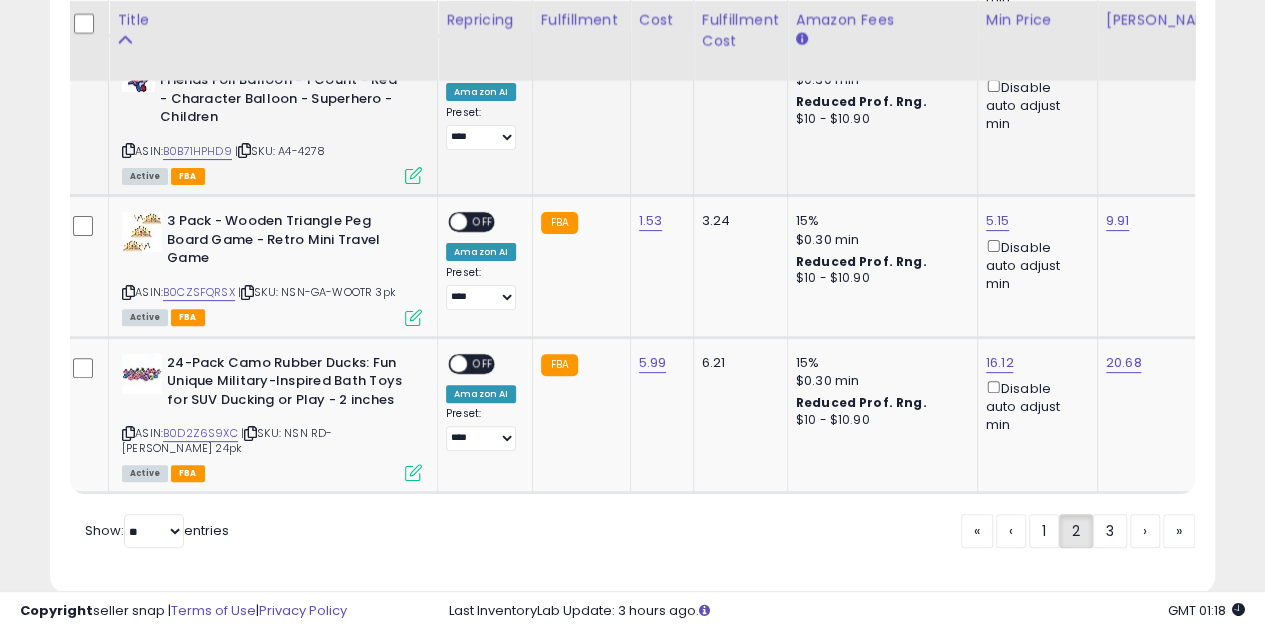 scroll, scrollTop: 3976, scrollLeft: 0, axis: vertical 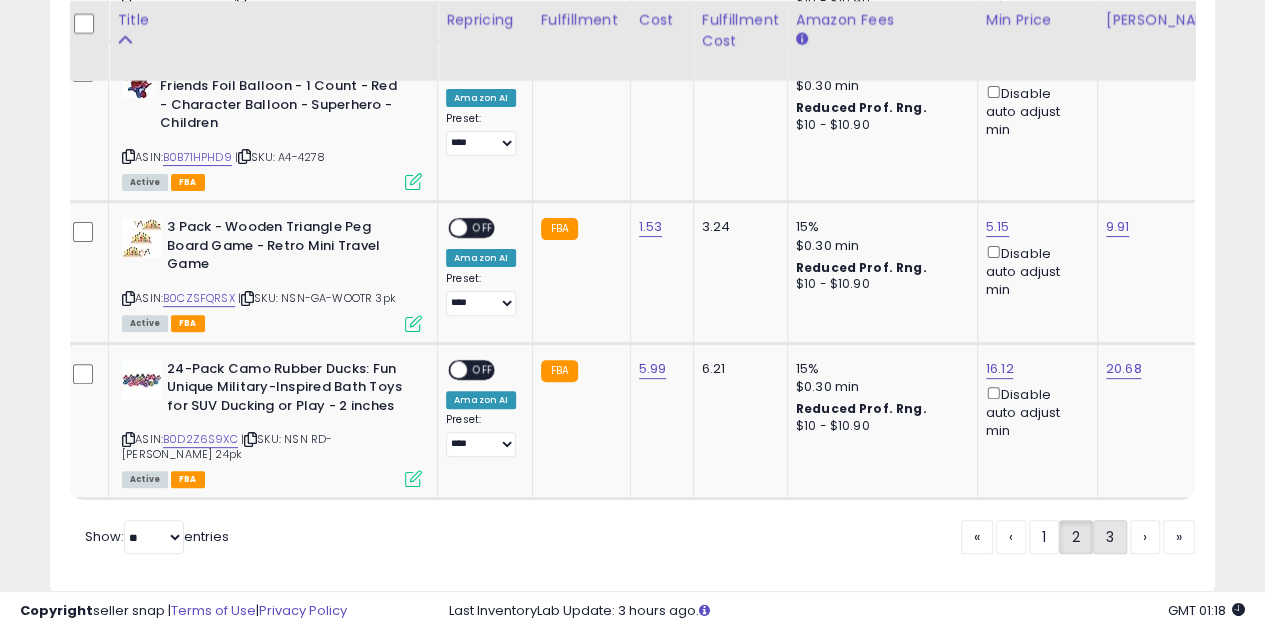 click on "3" 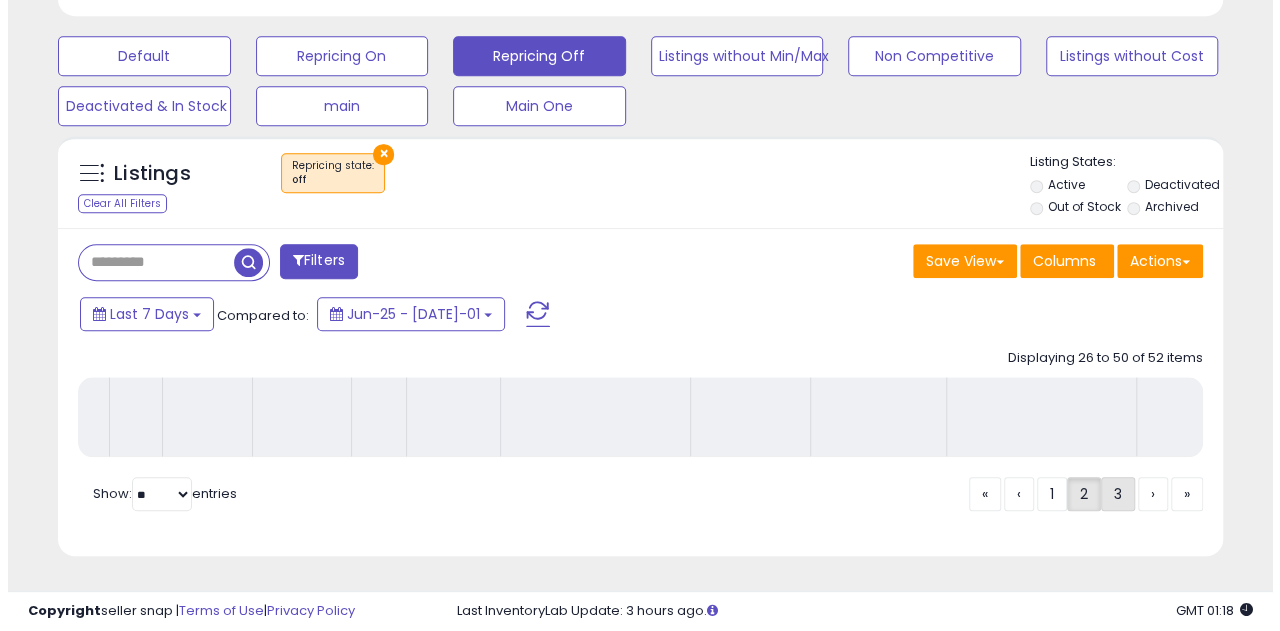 scroll, scrollTop: 606, scrollLeft: 0, axis: vertical 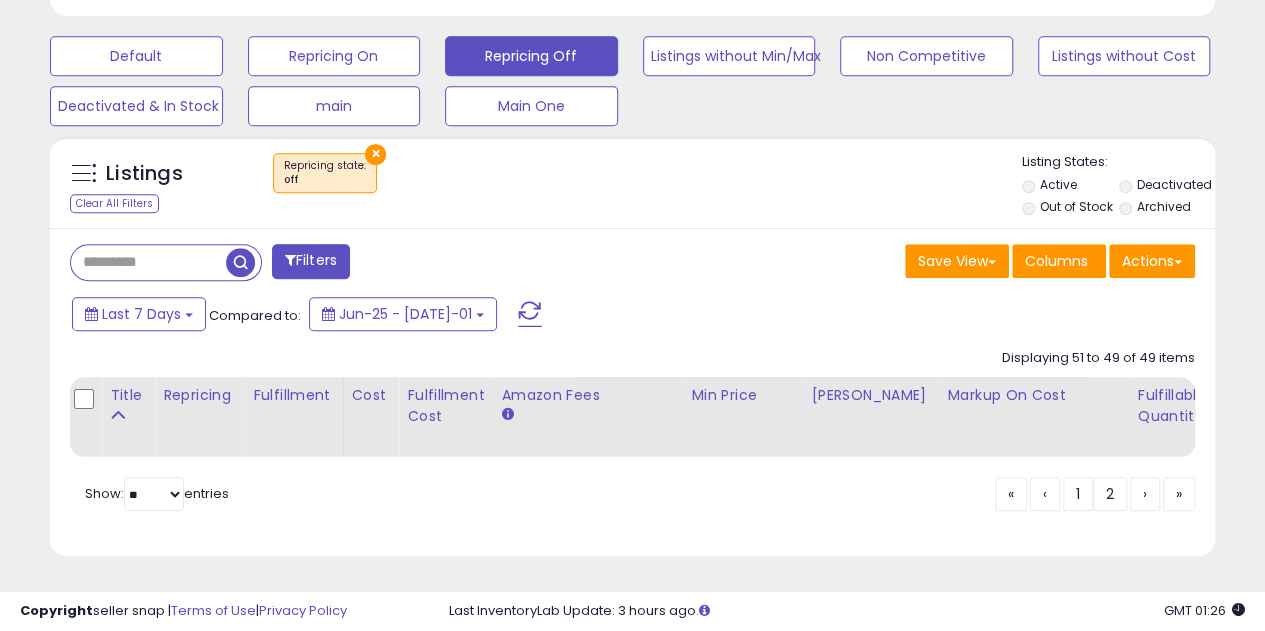 click at bounding box center (148, 262) 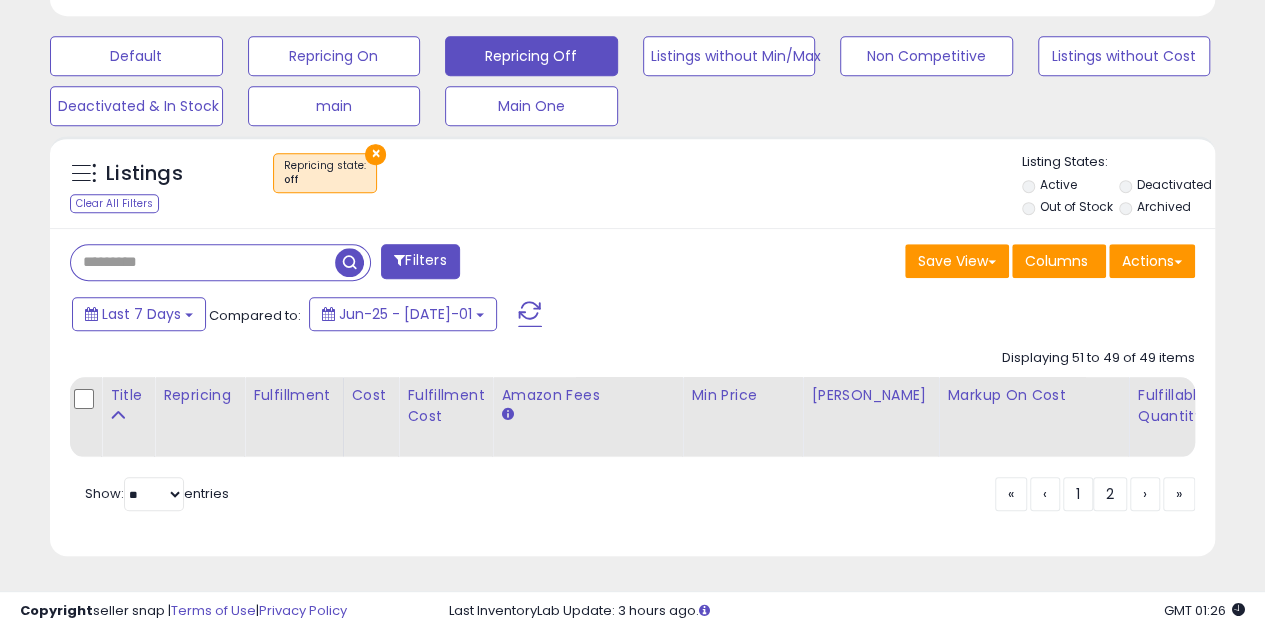 click on "×" at bounding box center (375, 154) 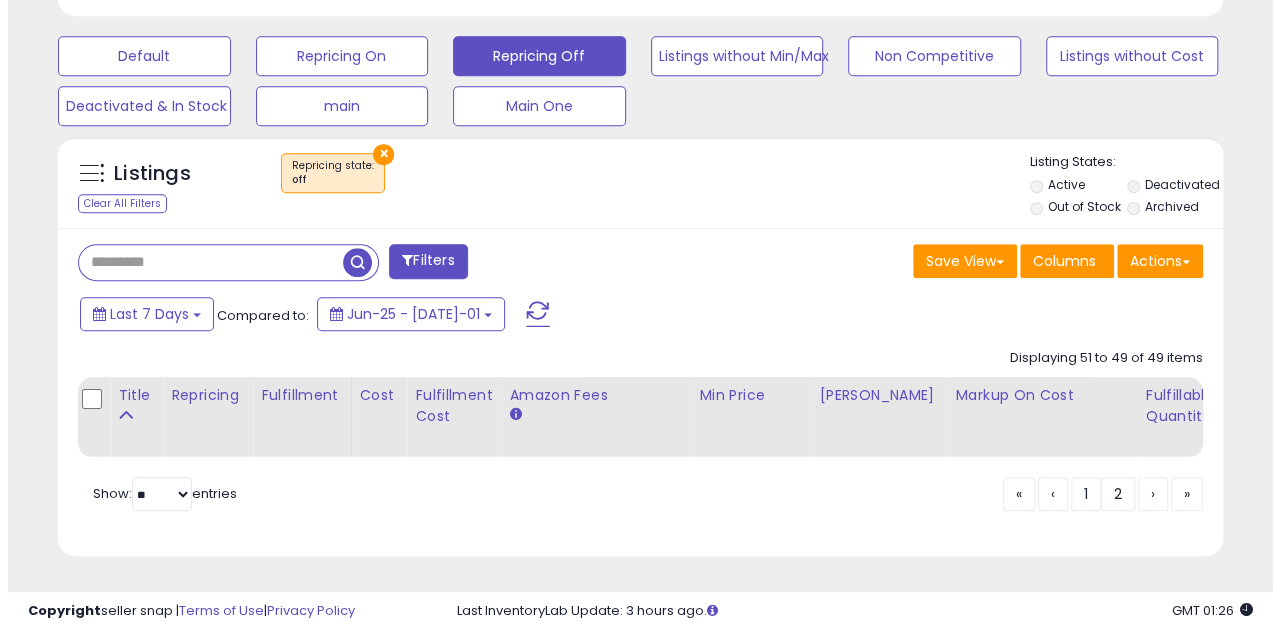 scroll, scrollTop: 999590, scrollLeft: 999317, axis: both 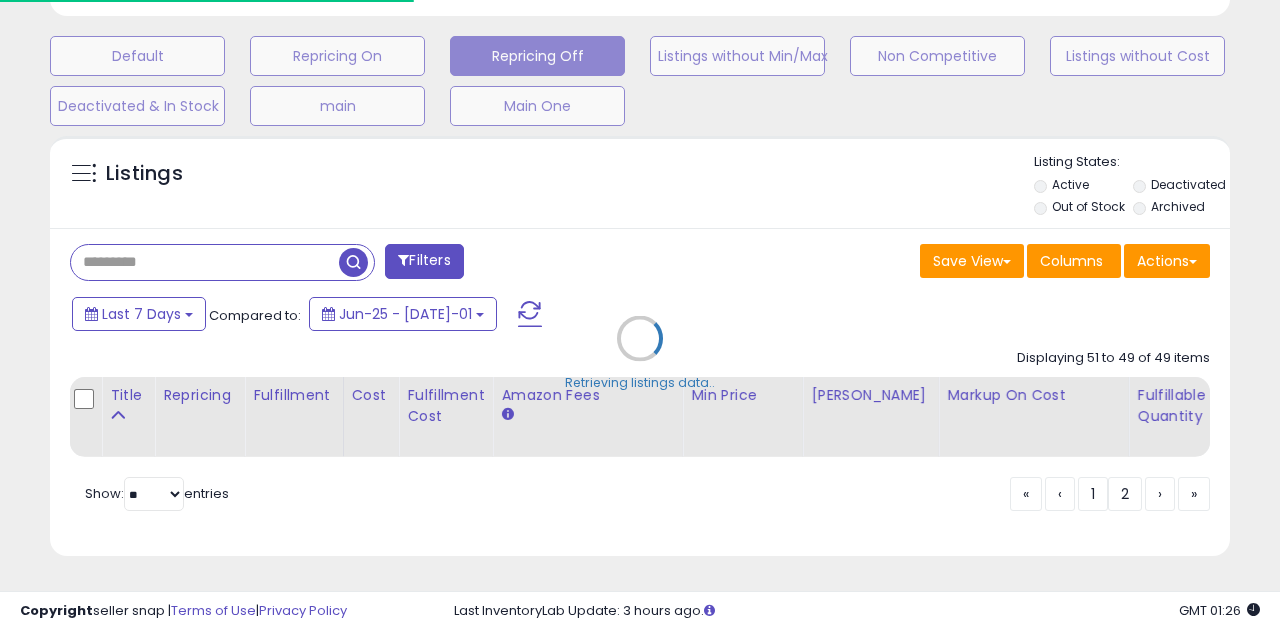 click on "Retrieving listings data.." at bounding box center (640, 353) 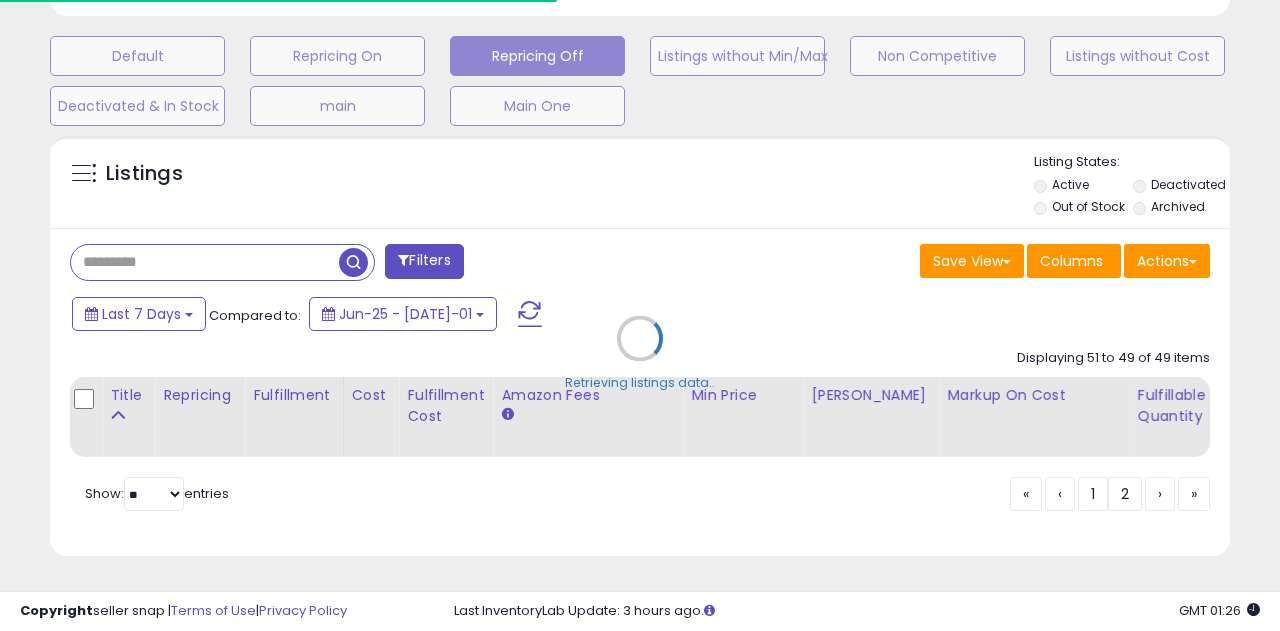 click on "Retrieving listings data.." at bounding box center (640, 353) 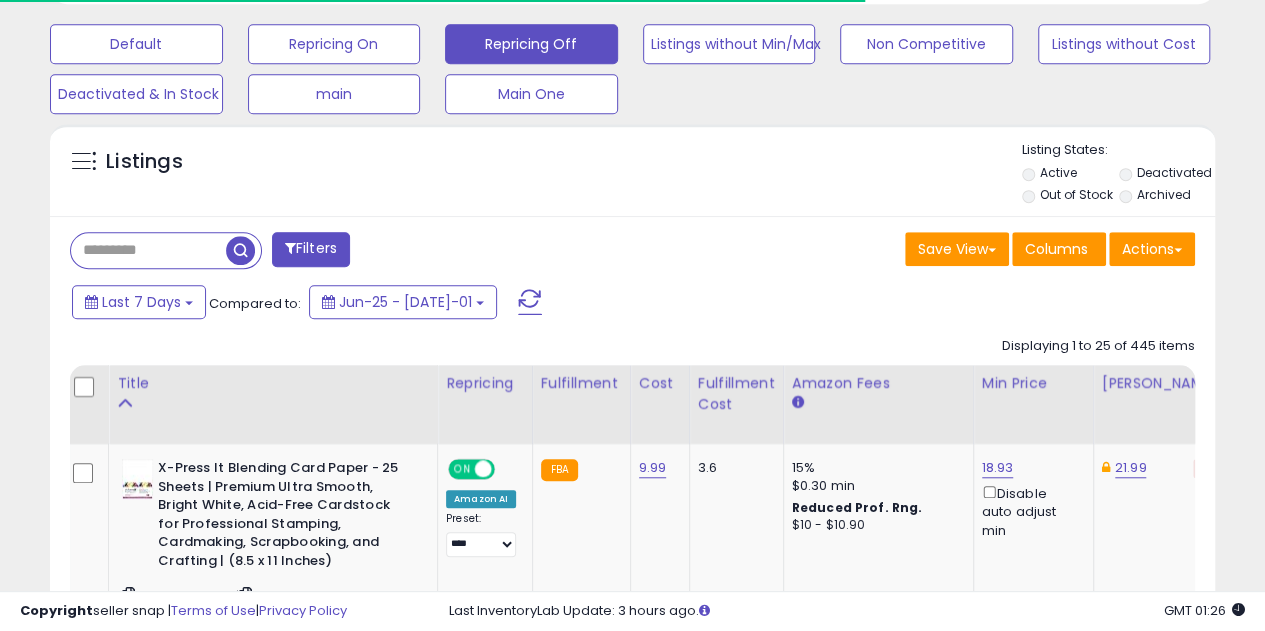 scroll, scrollTop: 410, scrollLeft: 674, axis: both 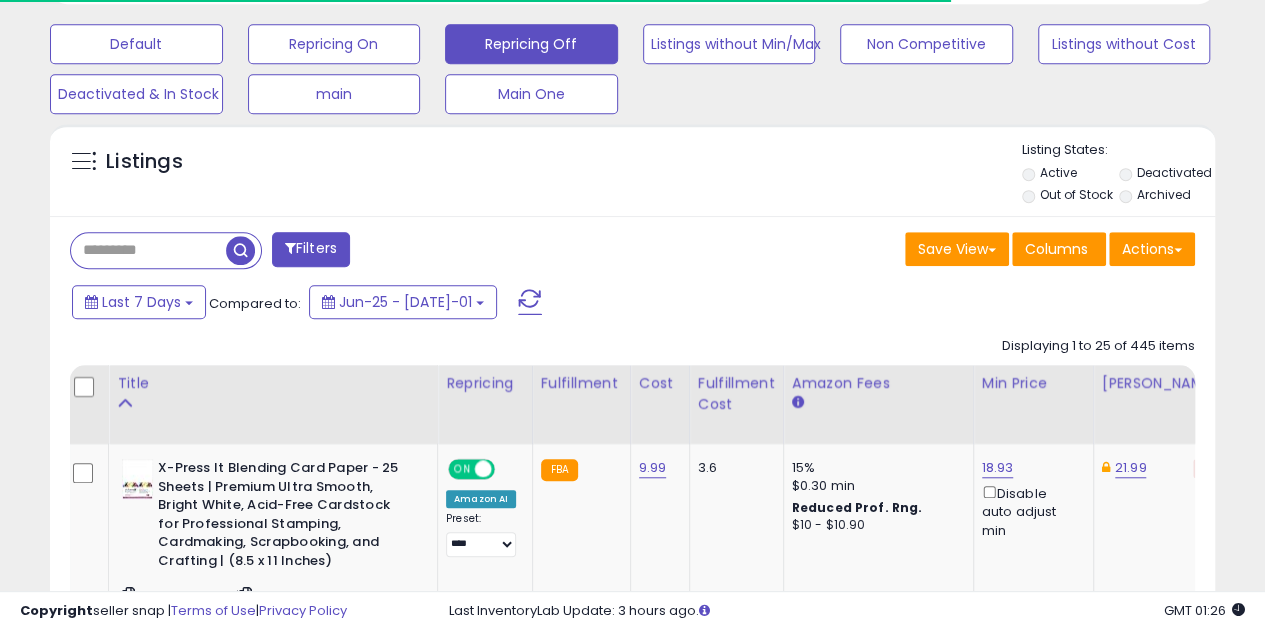 drag, startPoint x: 236, startPoint y: 251, endPoint x: 204, endPoint y: 249, distance: 32.06244 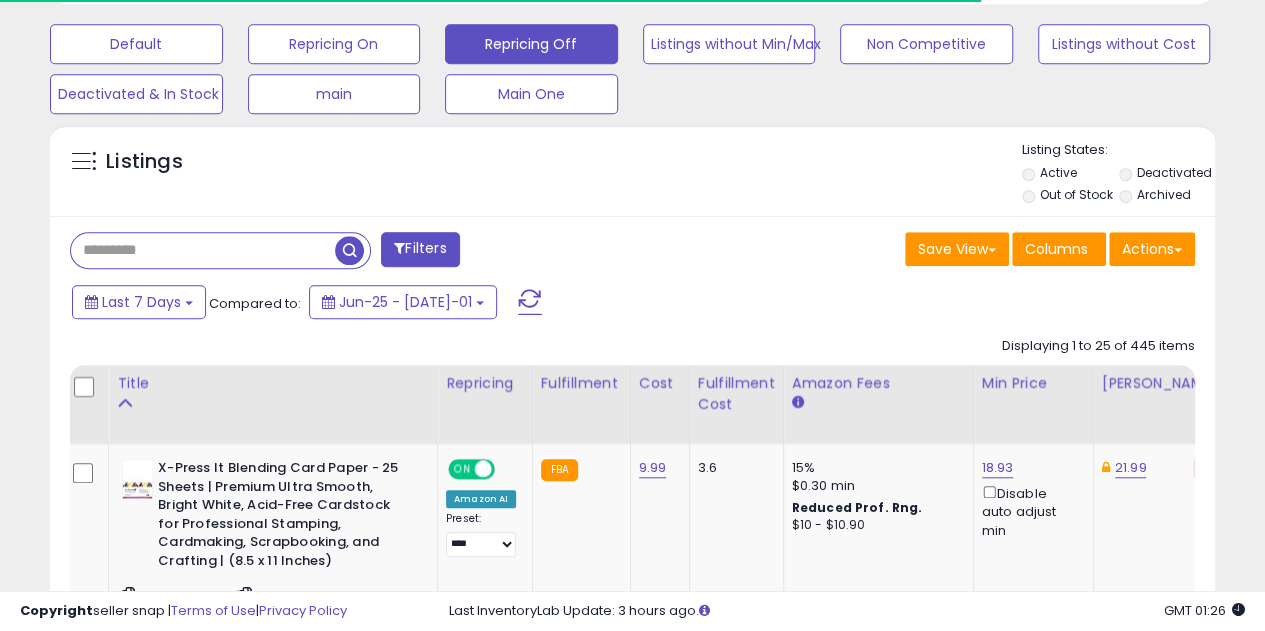 paste on "**********" 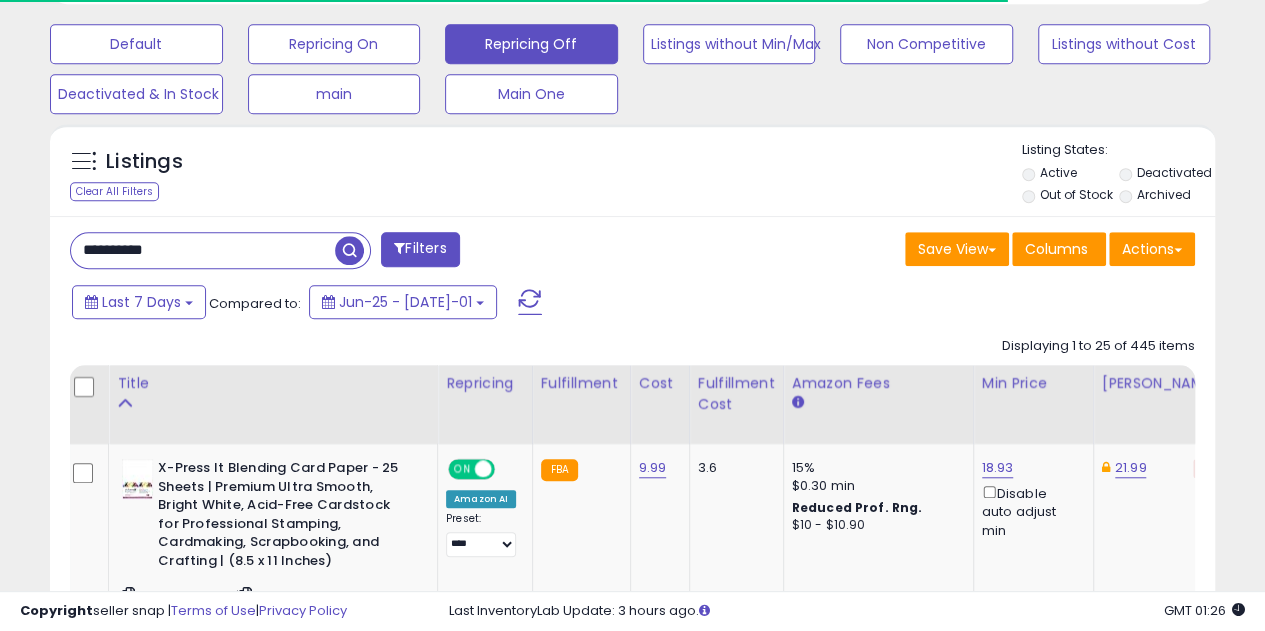type on "**********" 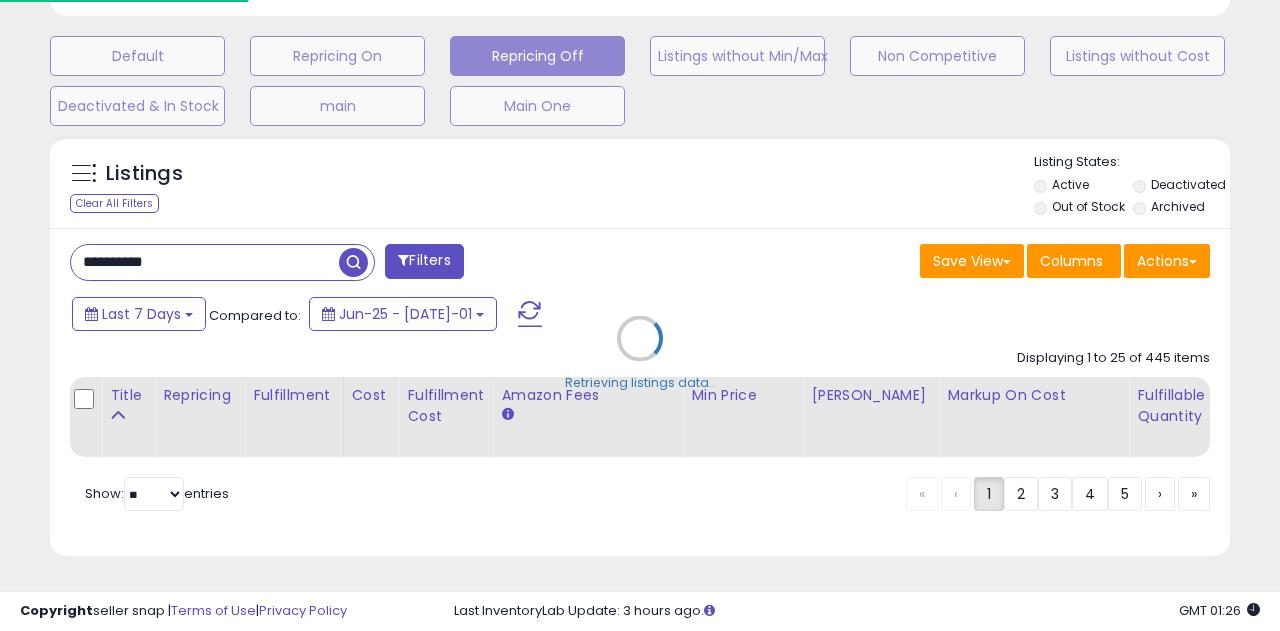 scroll, scrollTop: 999590, scrollLeft: 999317, axis: both 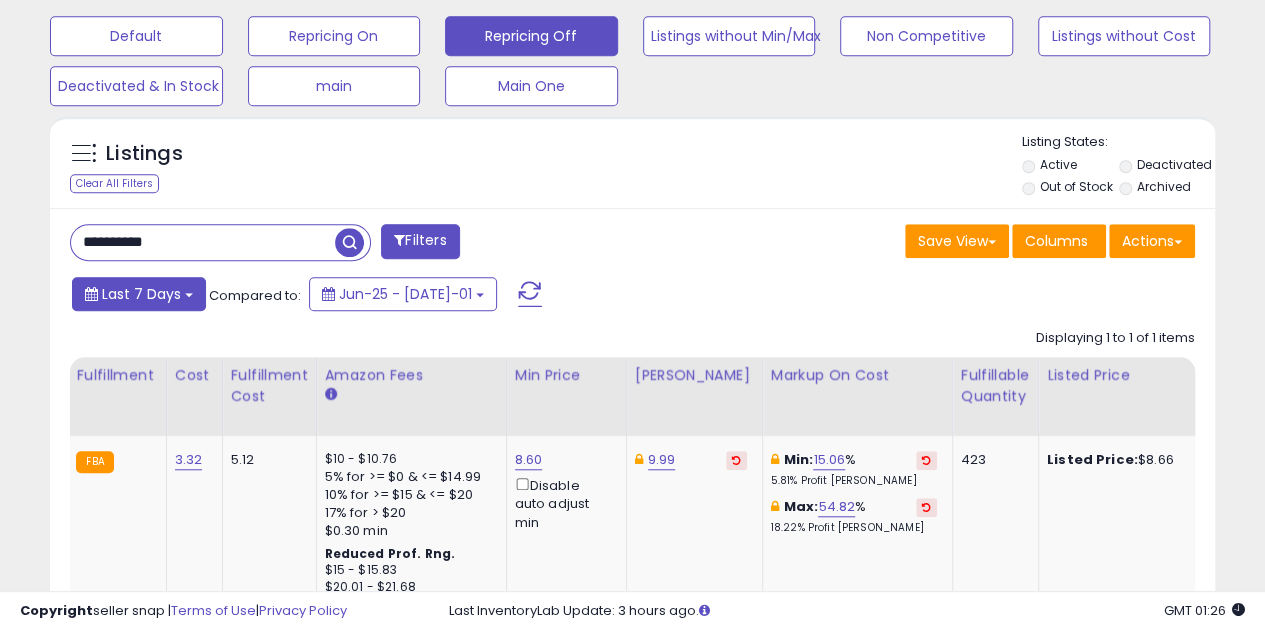 click on "Last 7 Days" at bounding box center (141, 294) 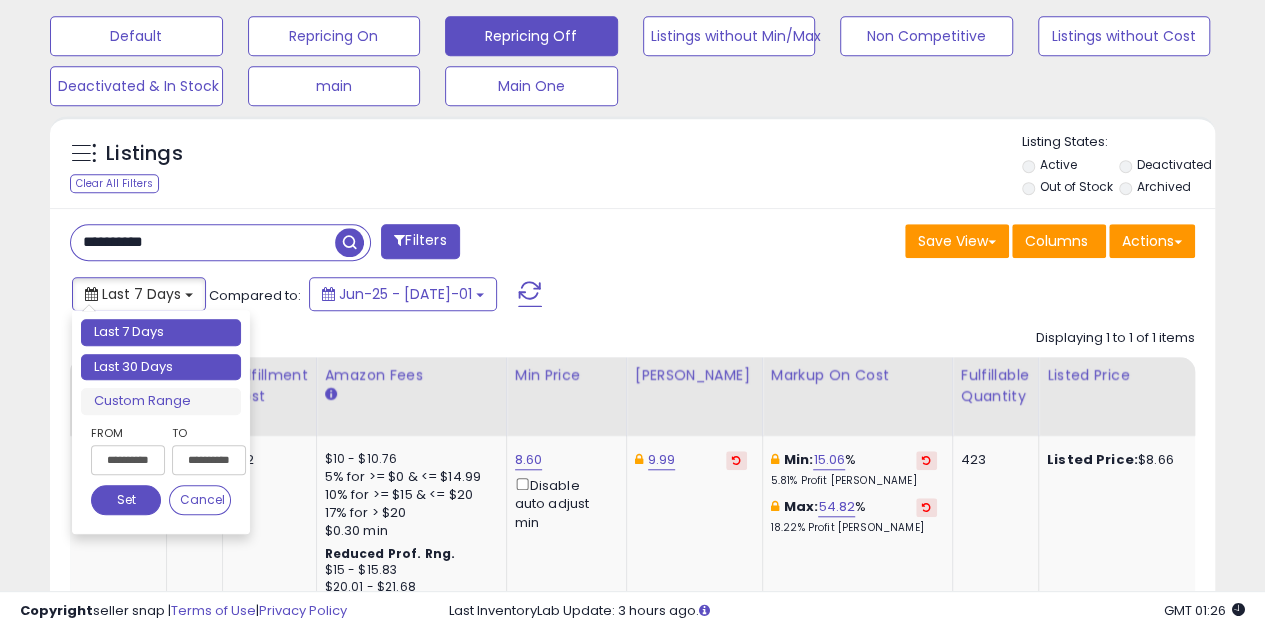 type on "**********" 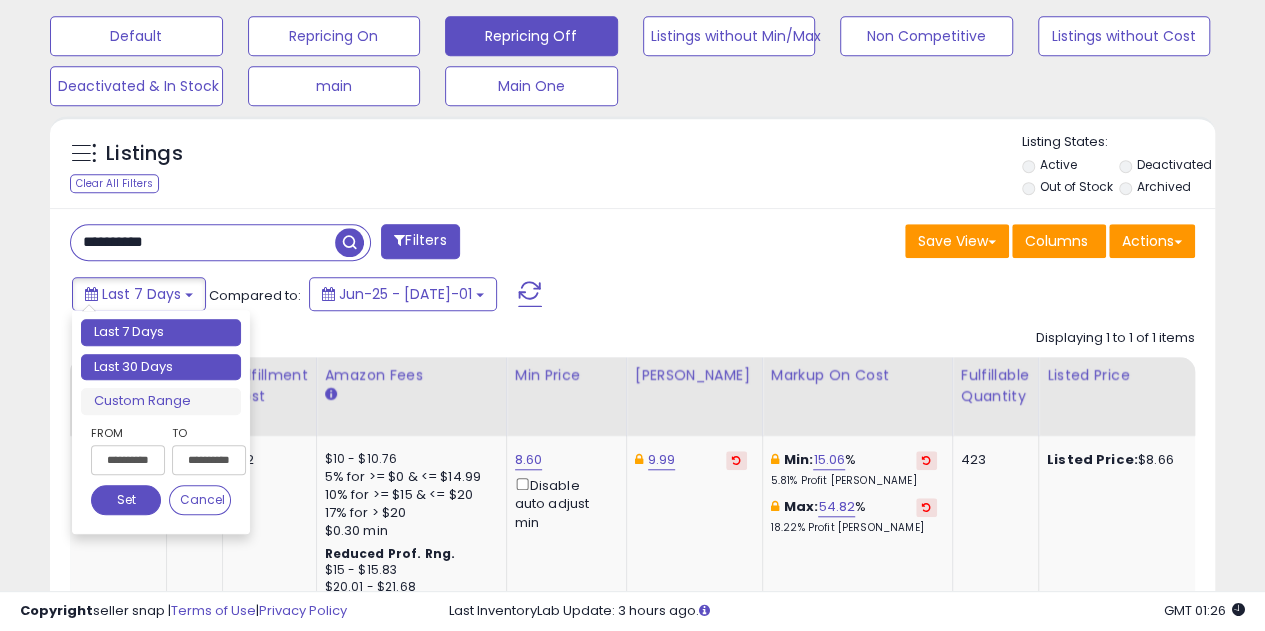 click on "Last 30 Days" at bounding box center (161, 367) 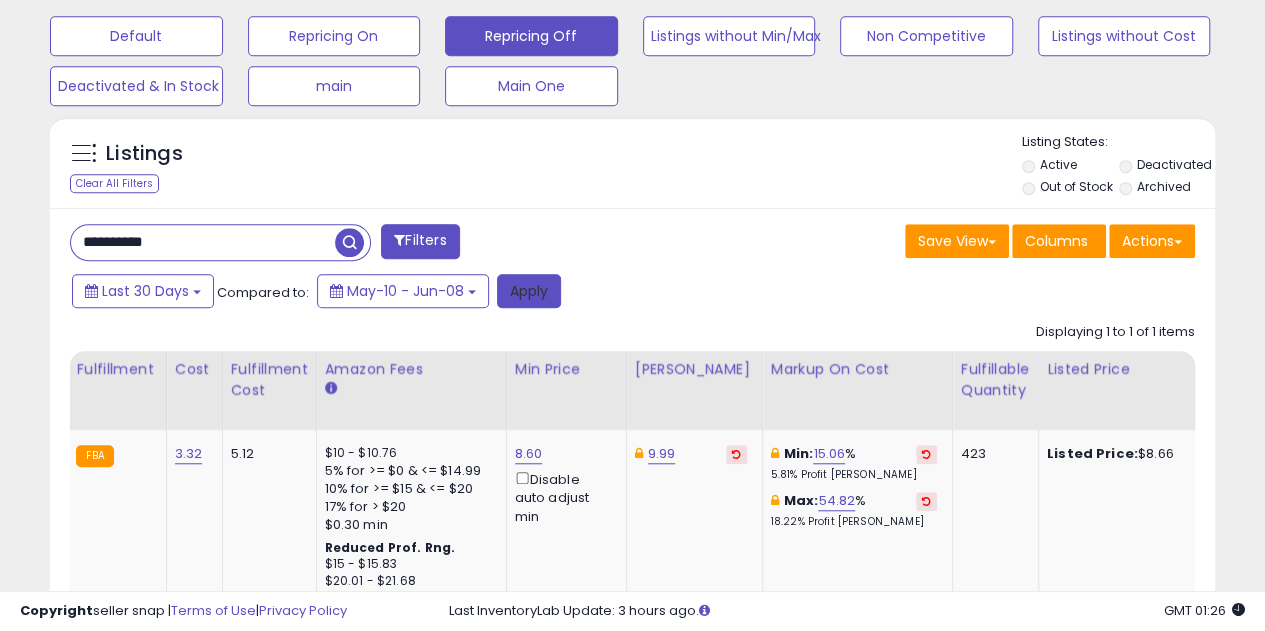 click on "Apply" at bounding box center [529, 291] 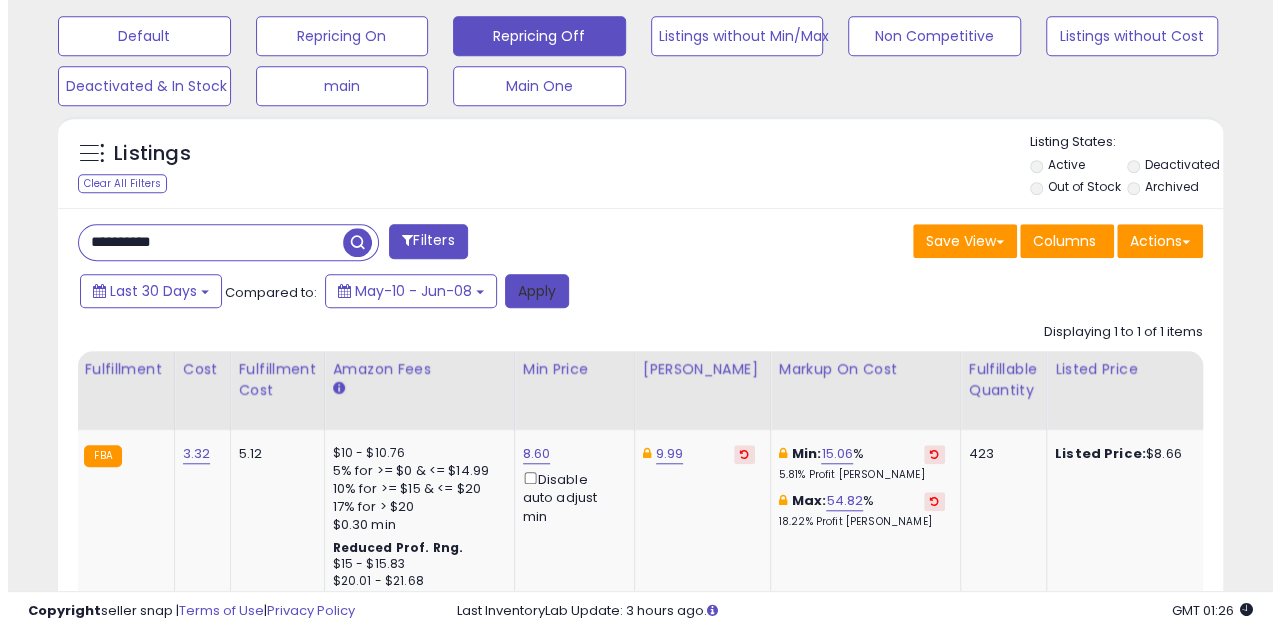 scroll, scrollTop: 587, scrollLeft: 0, axis: vertical 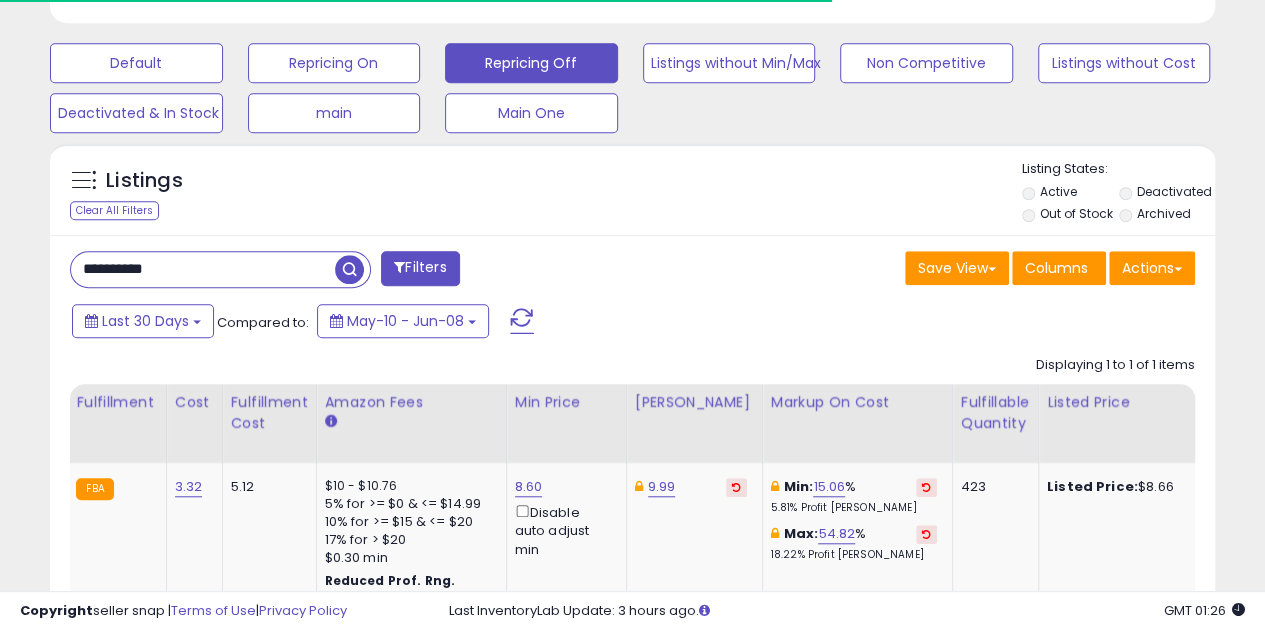 click on "Displaying 1 to 1 of 1 items
Title
Repricing" 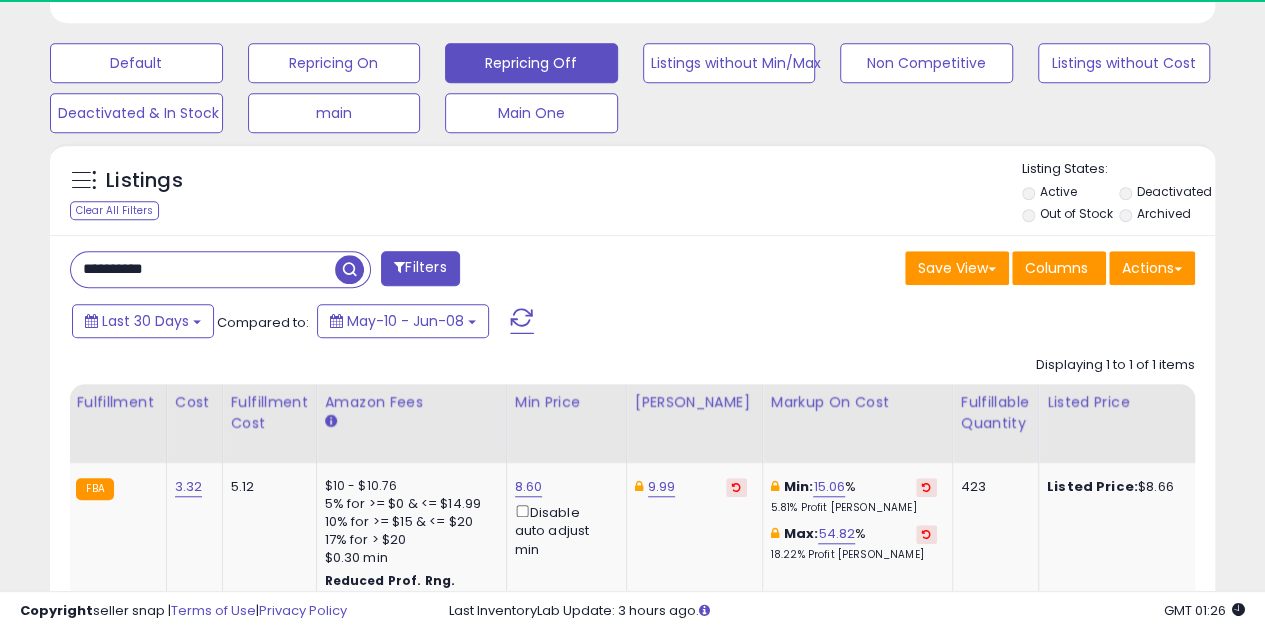 scroll, scrollTop: 999590, scrollLeft: 999326, axis: both 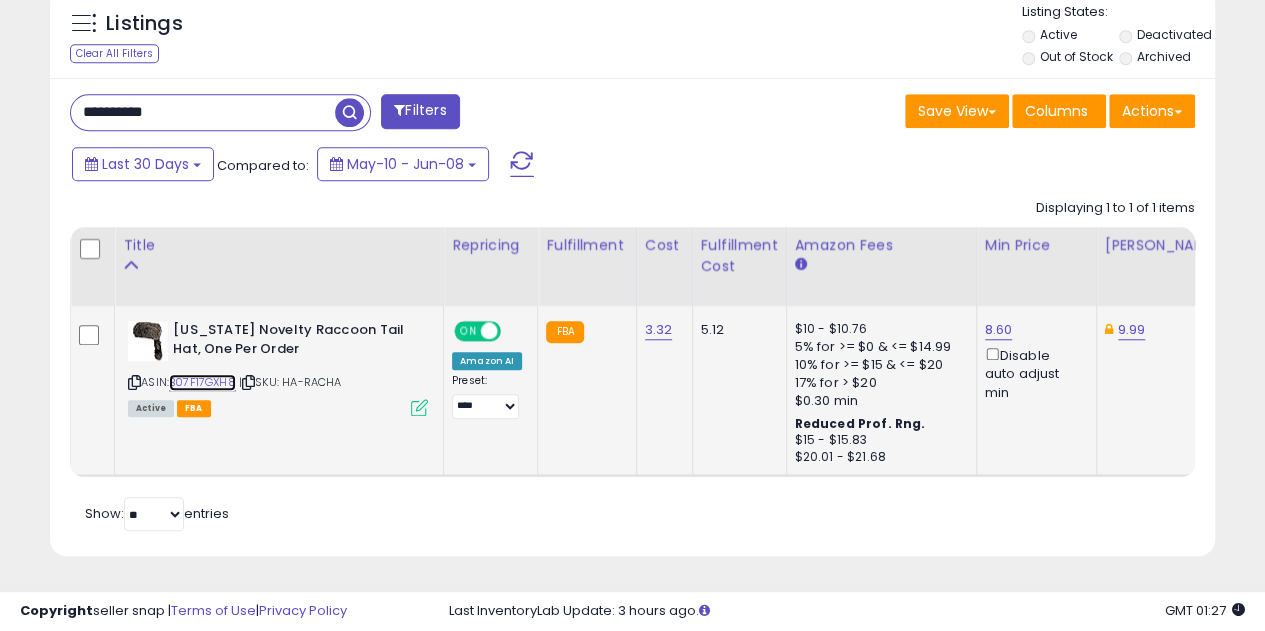 click on "B07F17GXH8" at bounding box center (202, 382) 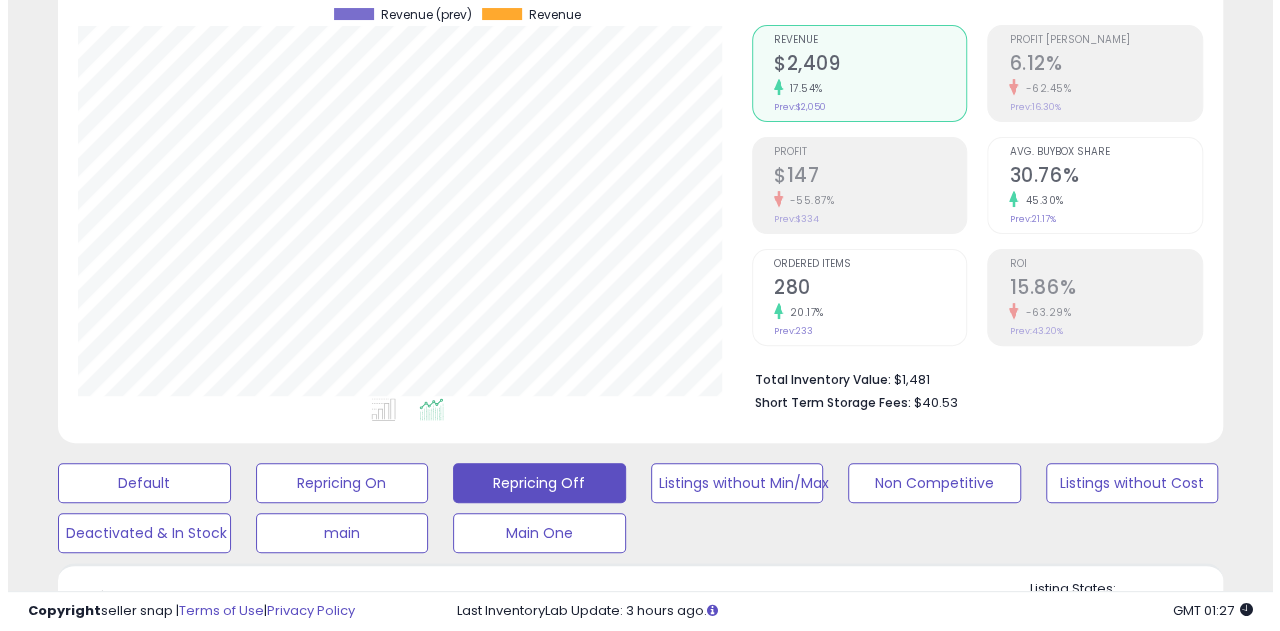 scroll, scrollTop: 61, scrollLeft: 0, axis: vertical 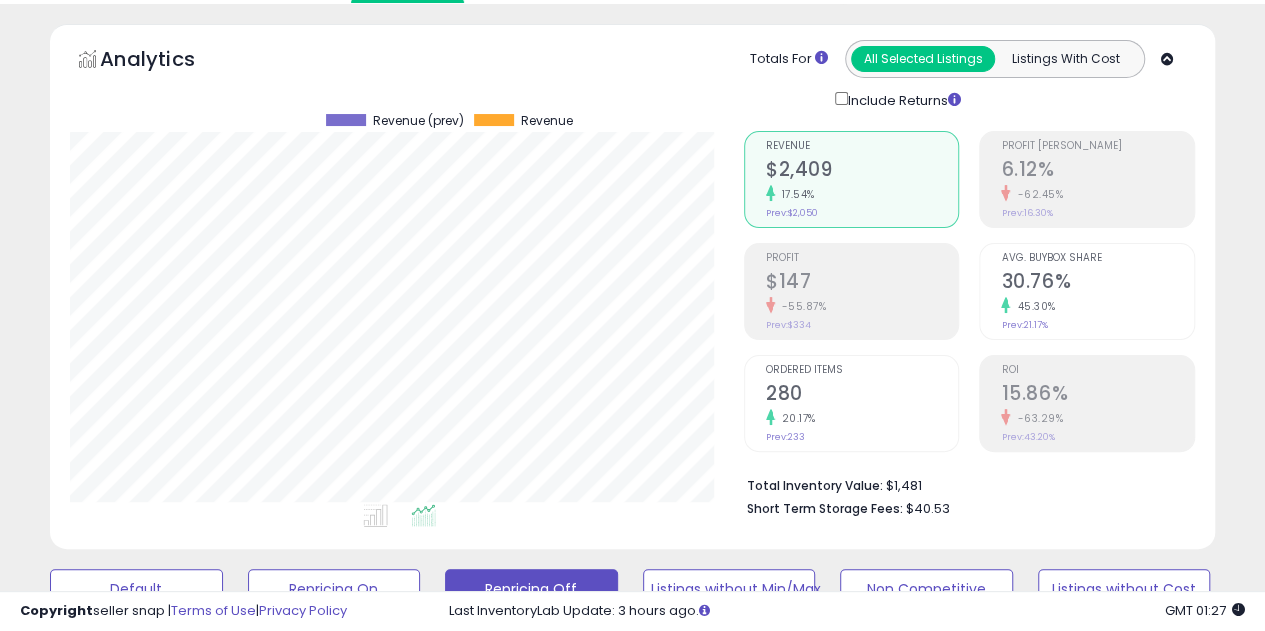 click on "-55.87%" at bounding box center (862, 306) 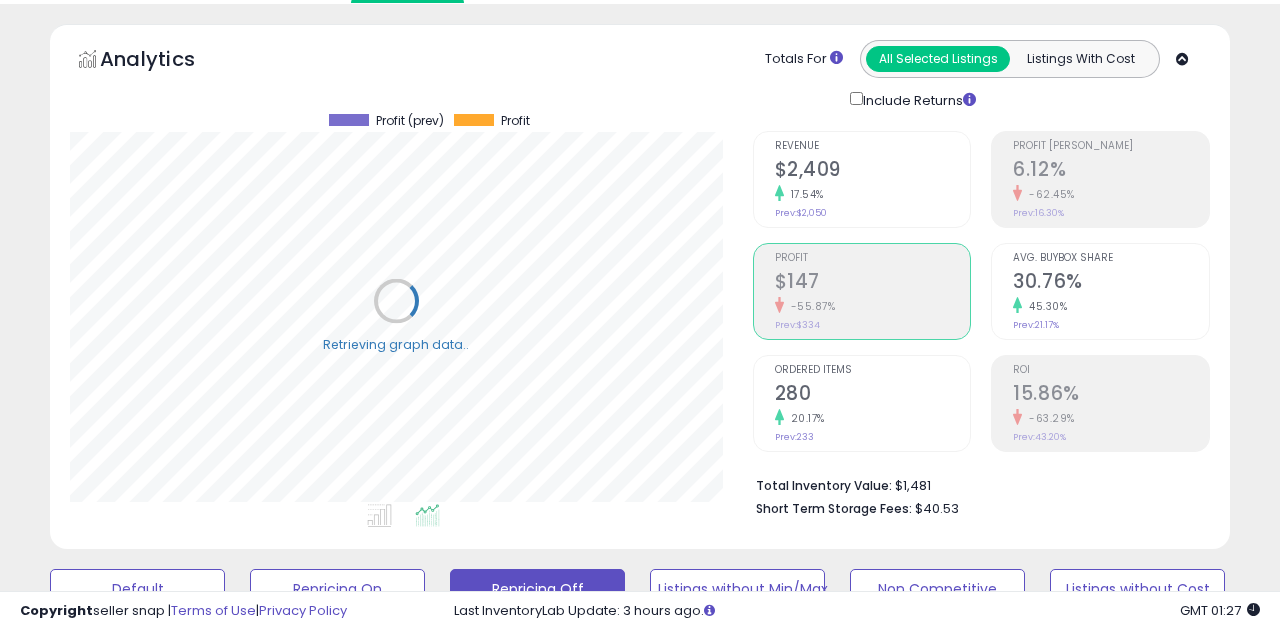 click on "-55.87%" at bounding box center [873, 306] 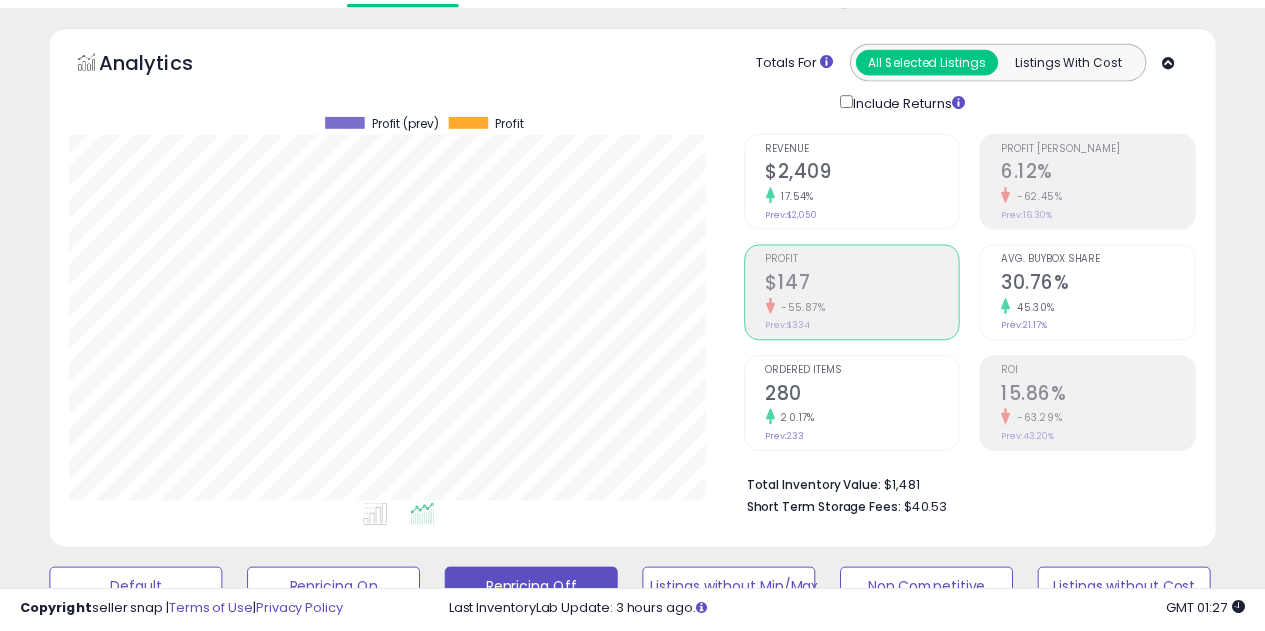 scroll, scrollTop: 410, scrollLeft: 674, axis: both 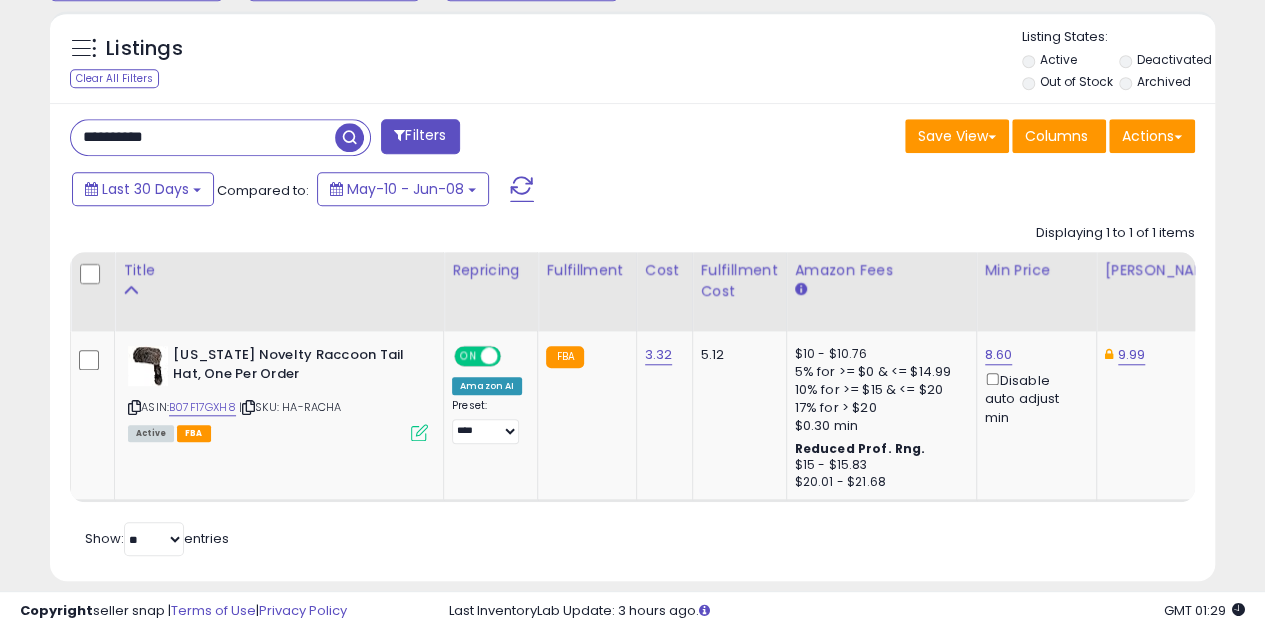 click on "**********" at bounding box center [203, 137] 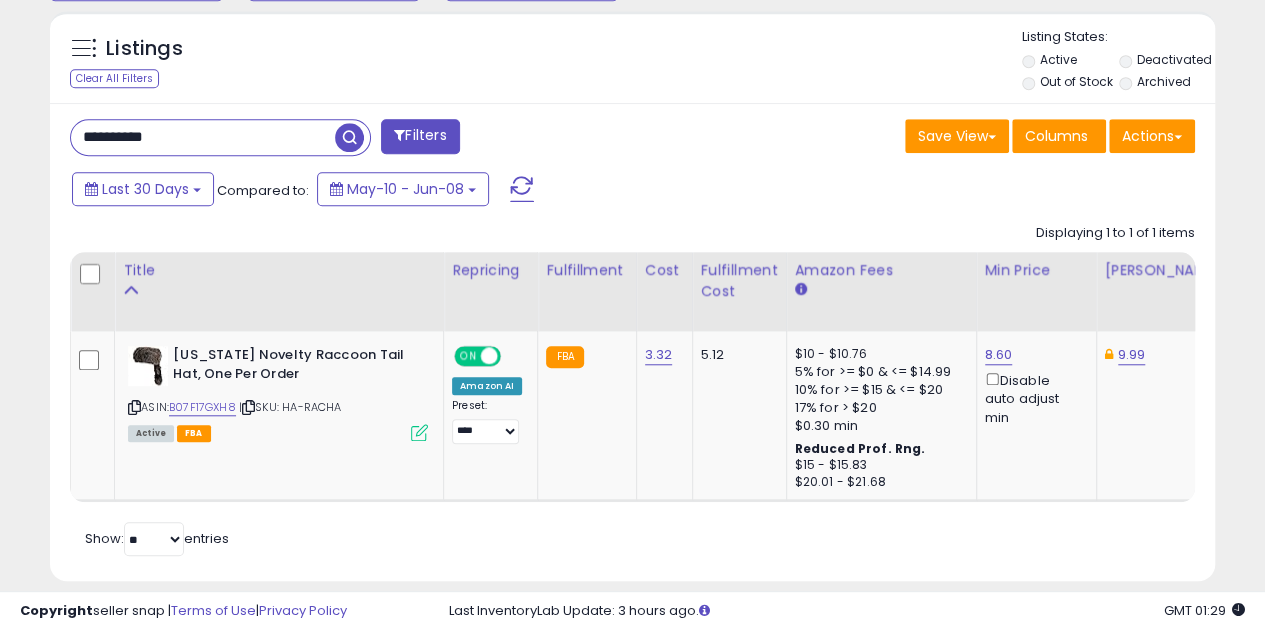 click on "**********" at bounding box center (203, 137) 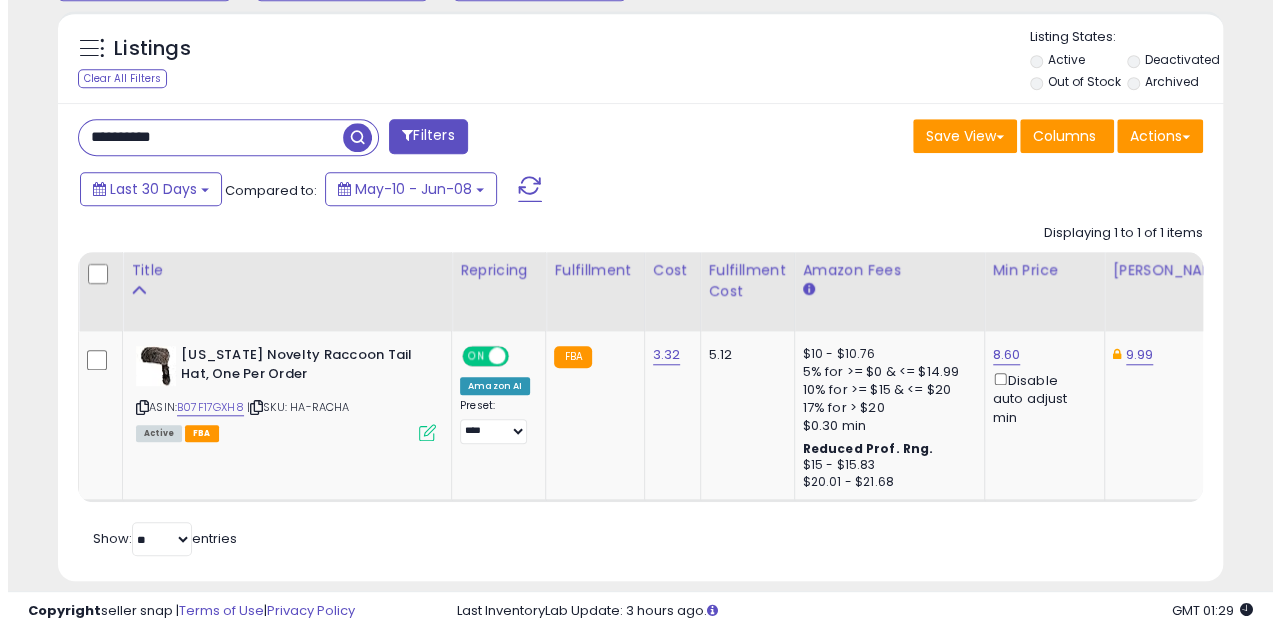 scroll, scrollTop: 587, scrollLeft: 0, axis: vertical 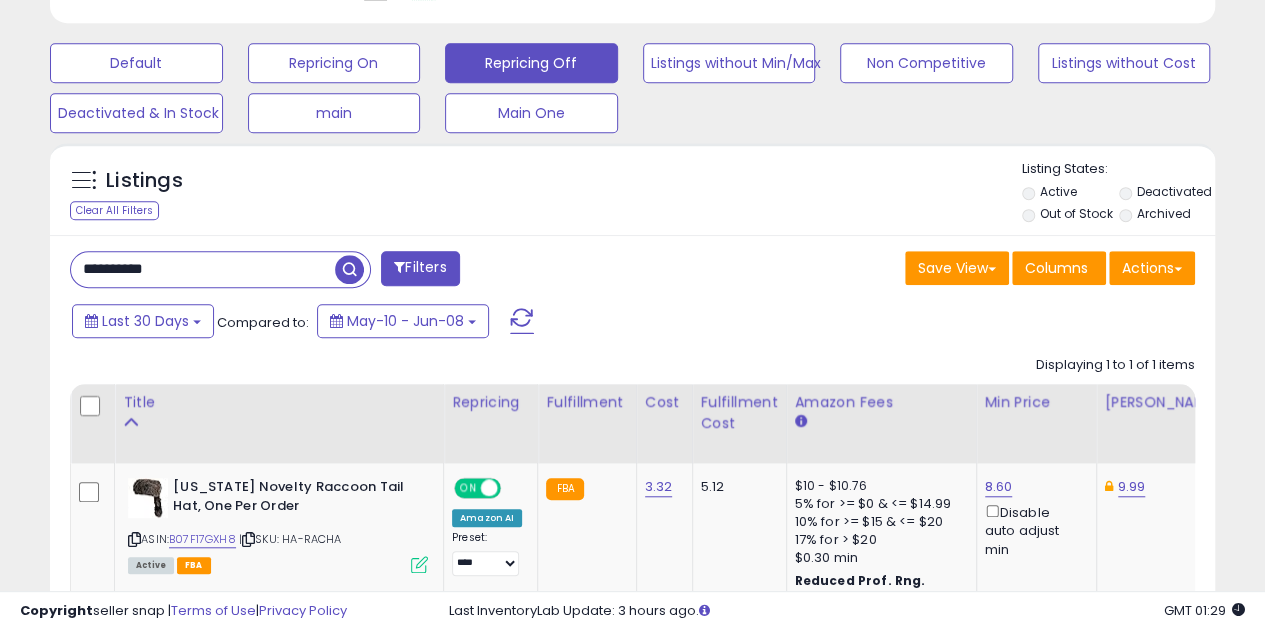 click on "**********" at bounding box center (203, 269) 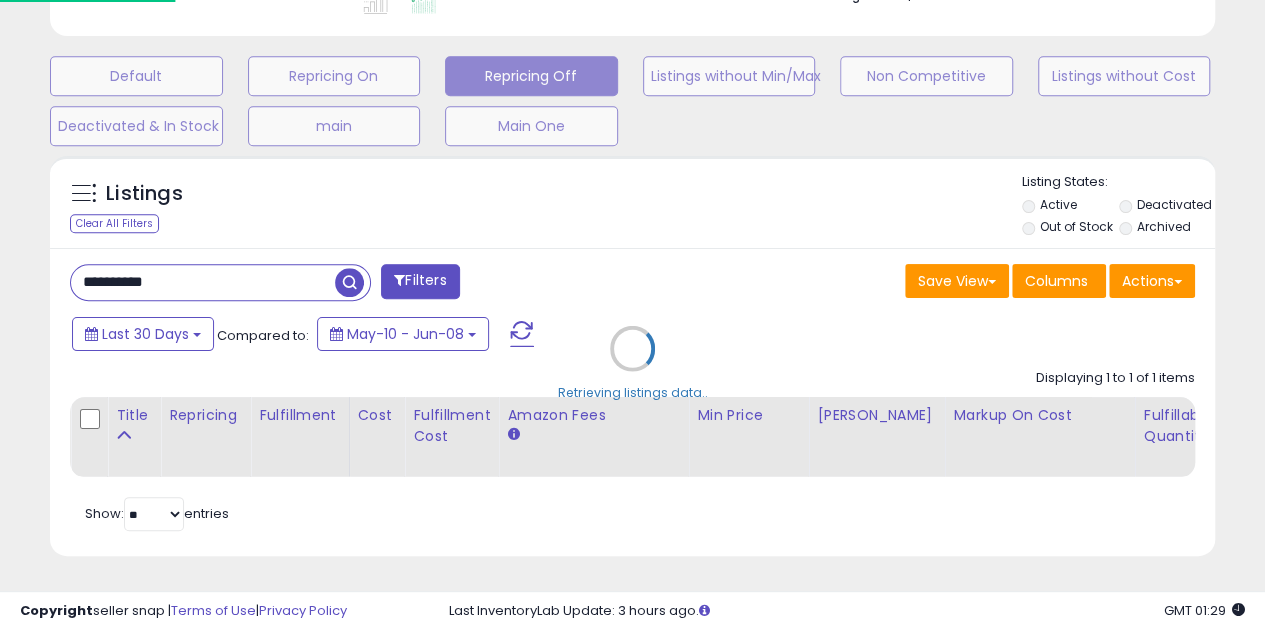 scroll, scrollTop: 999590, scrollLeft: 999317, axis: both 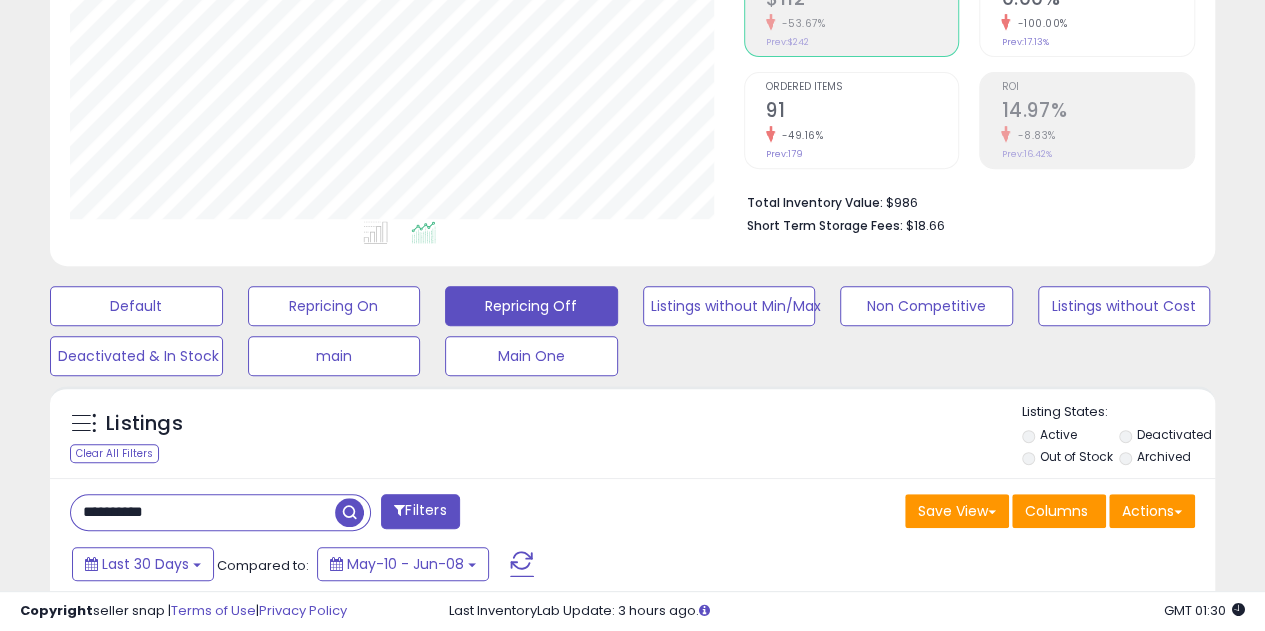 click on "**********" at bounding box center [203, 512] 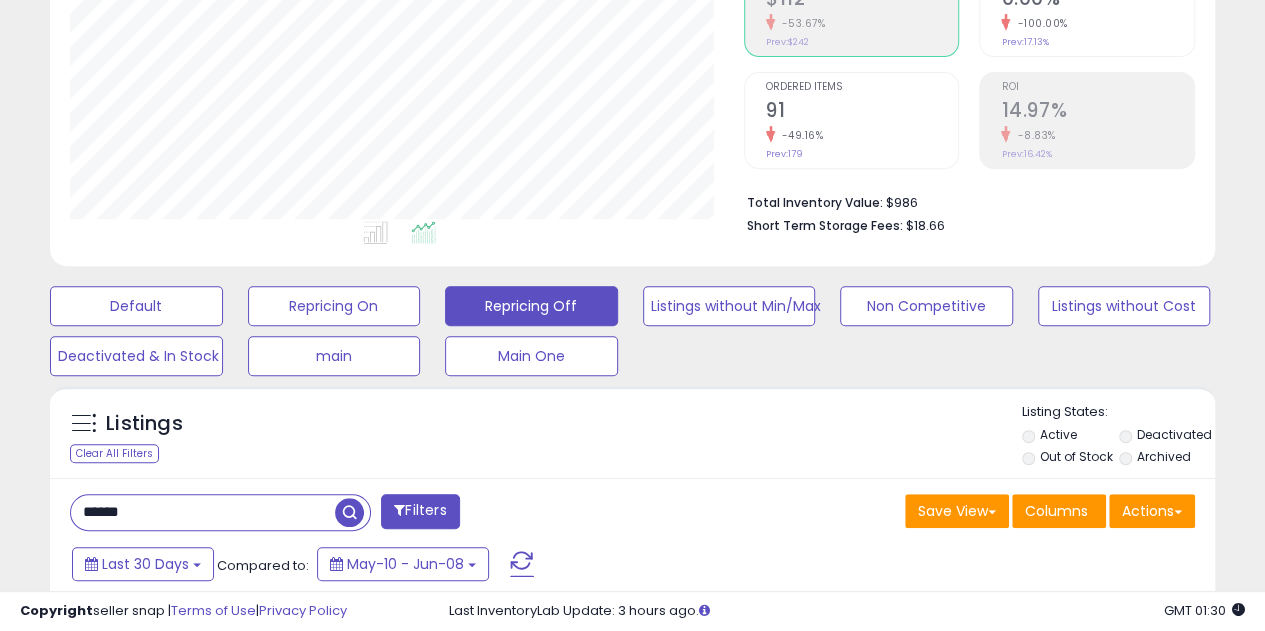 type on "******" 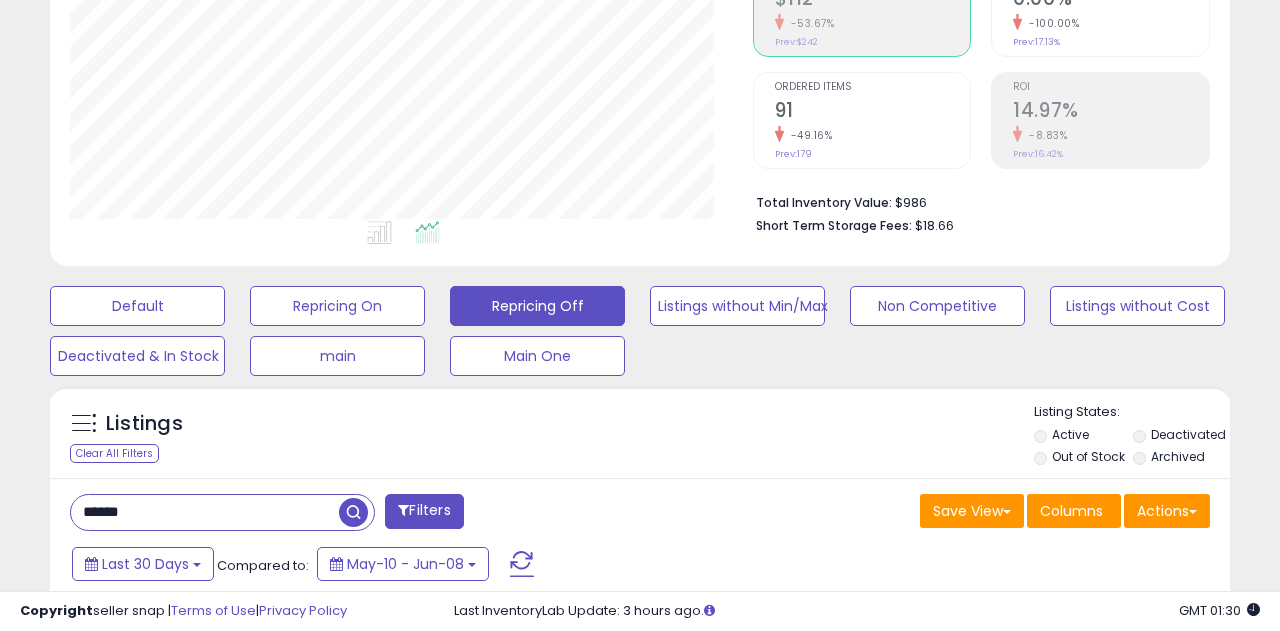 scroll, scrollTop: 999590, scrollLeft: 999317, axis: both 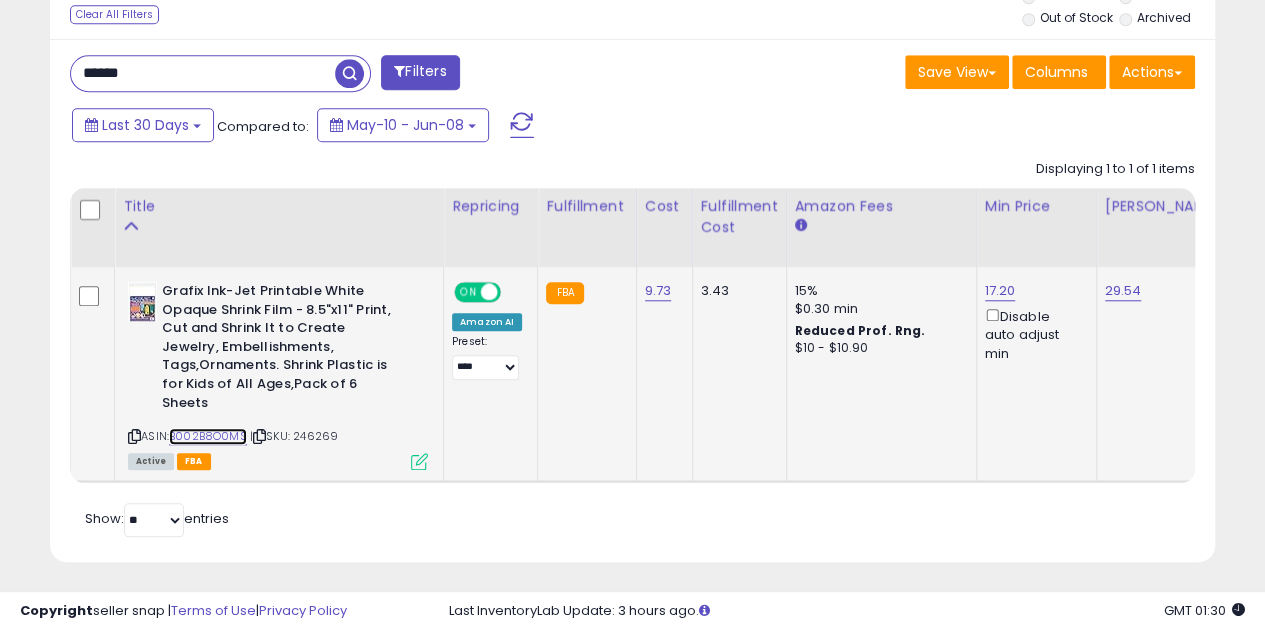 click on "B002B8O0MS" at bounding box center [208, 436] 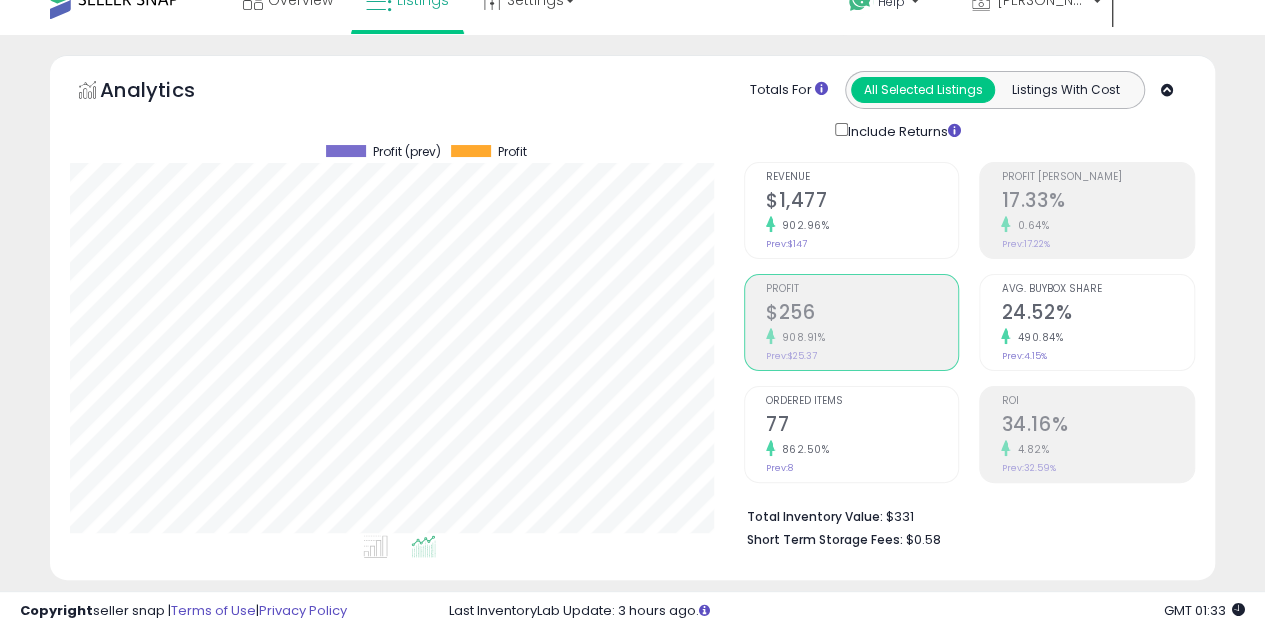 scroll, scrollTop: 0, scrollLeft: 0, axis: both 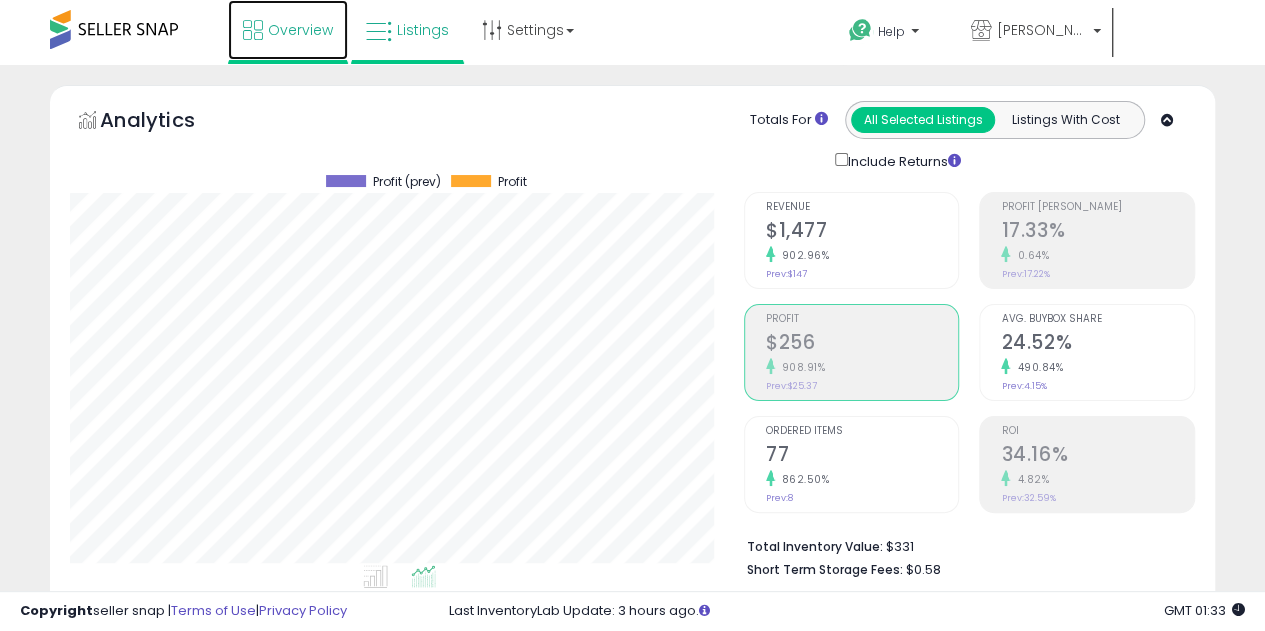 click on "Overview" at bounding box center (300, 30) 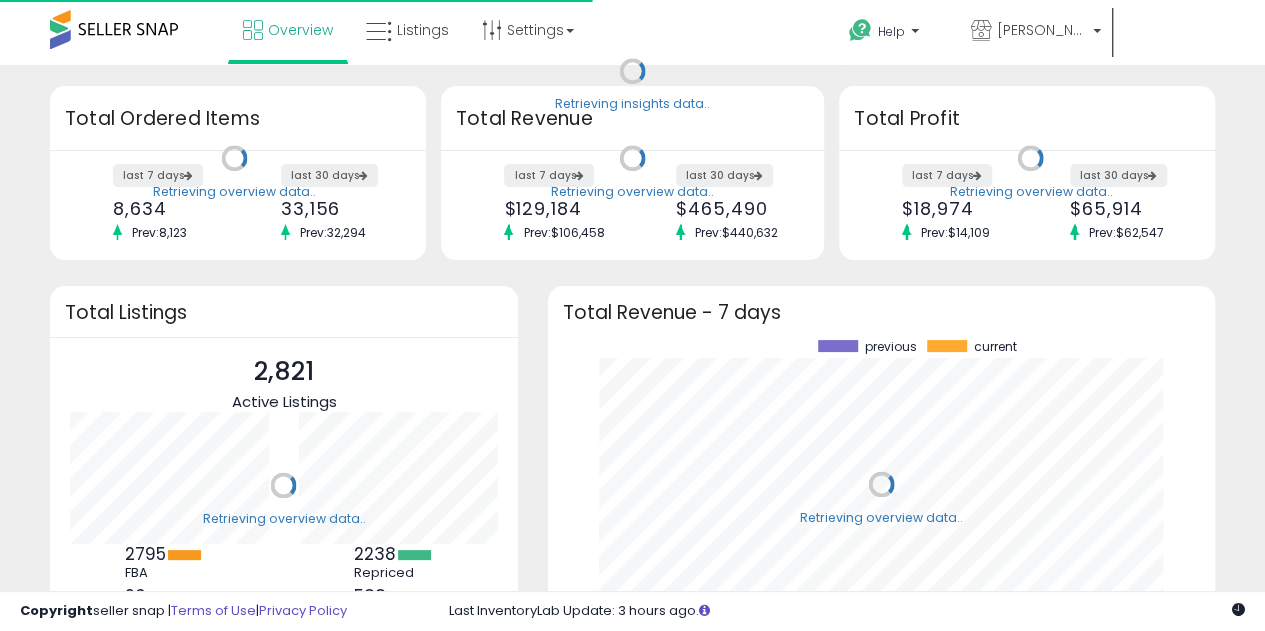 scroll, scrollTop: 9, scrollLeft: 0, axis: vertical 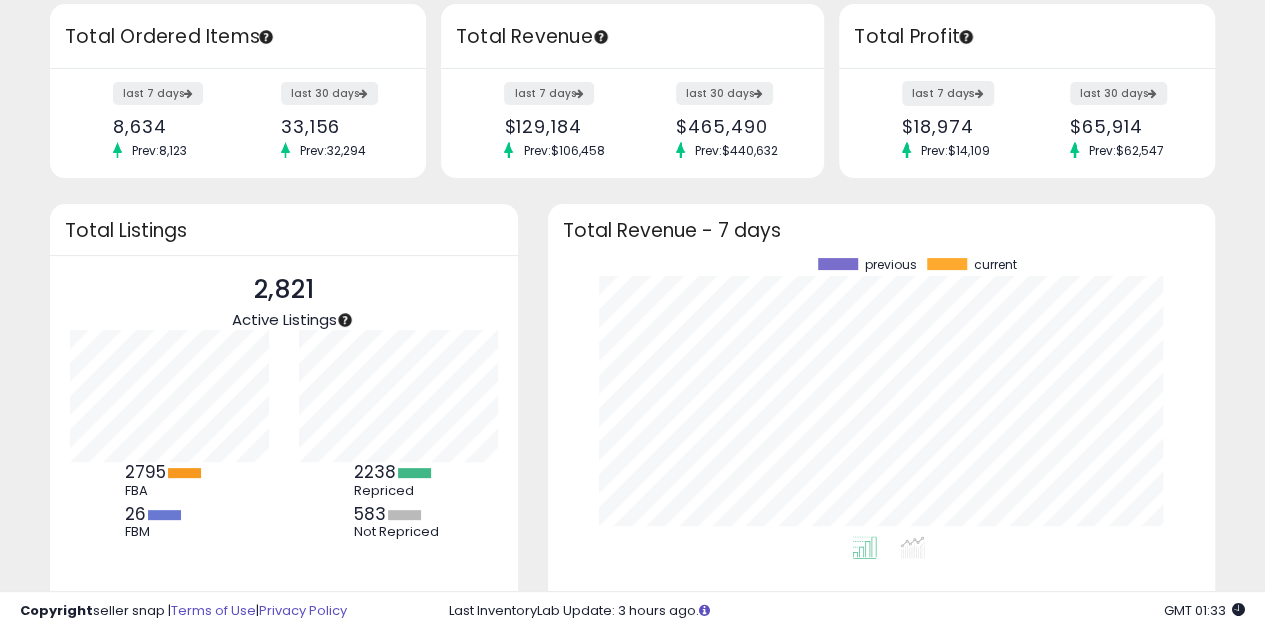 click on "last 7 days" at bounding box center (948, 93) 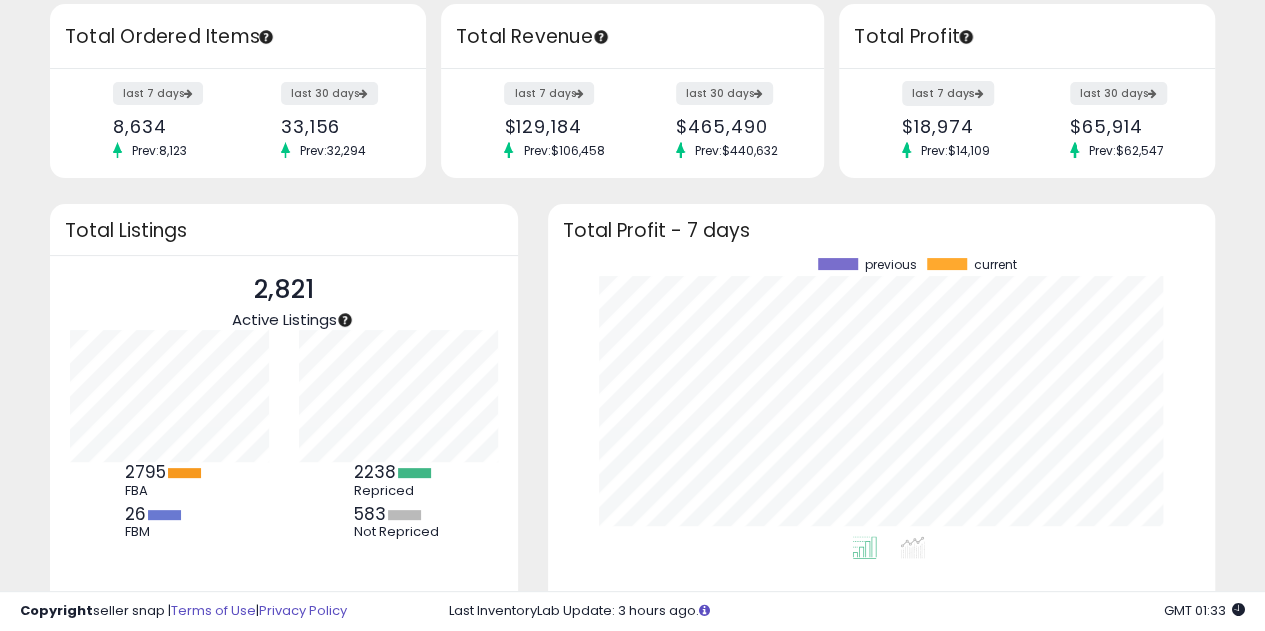 scroll, scrollTop: 999722, scrollLeft: 999373, axis: both 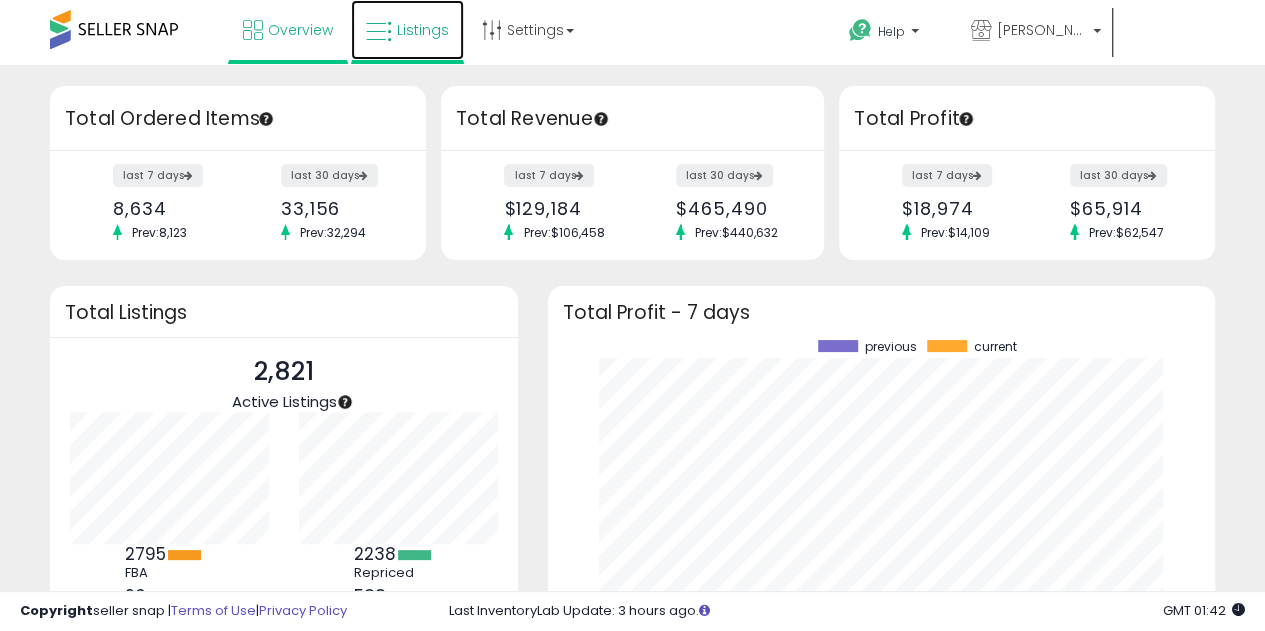 click on "Listings" at bounding box center (423, 30) 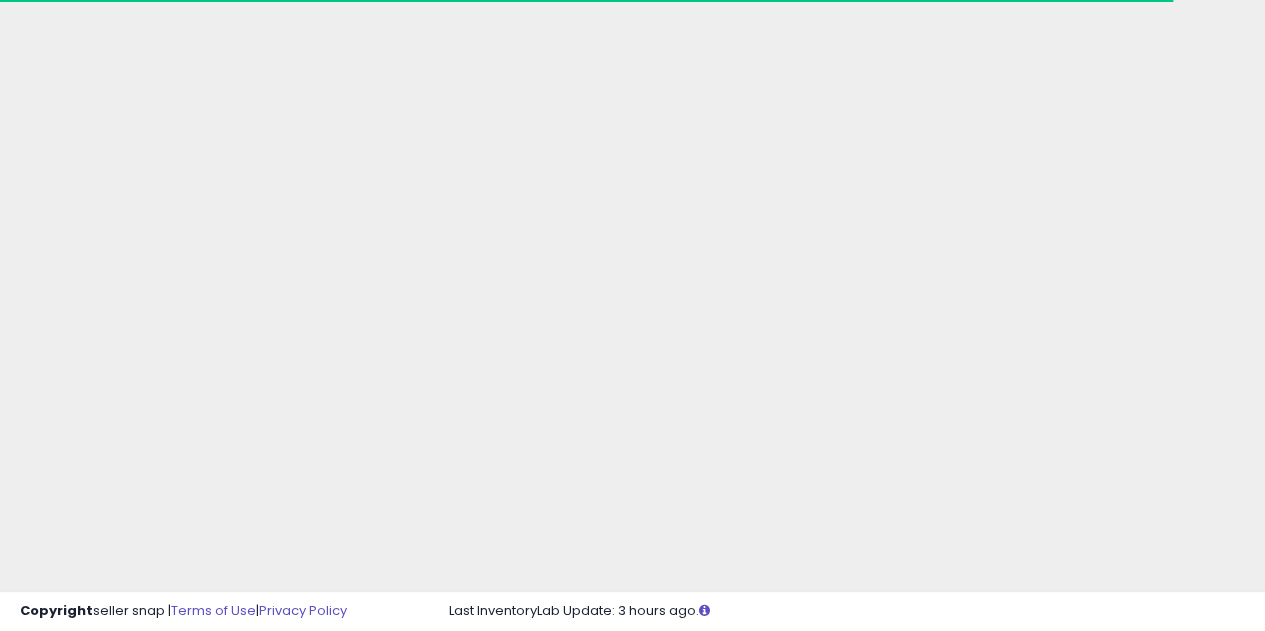 scroll, scrollTop: 0, scrollLeft: 0, axis: both 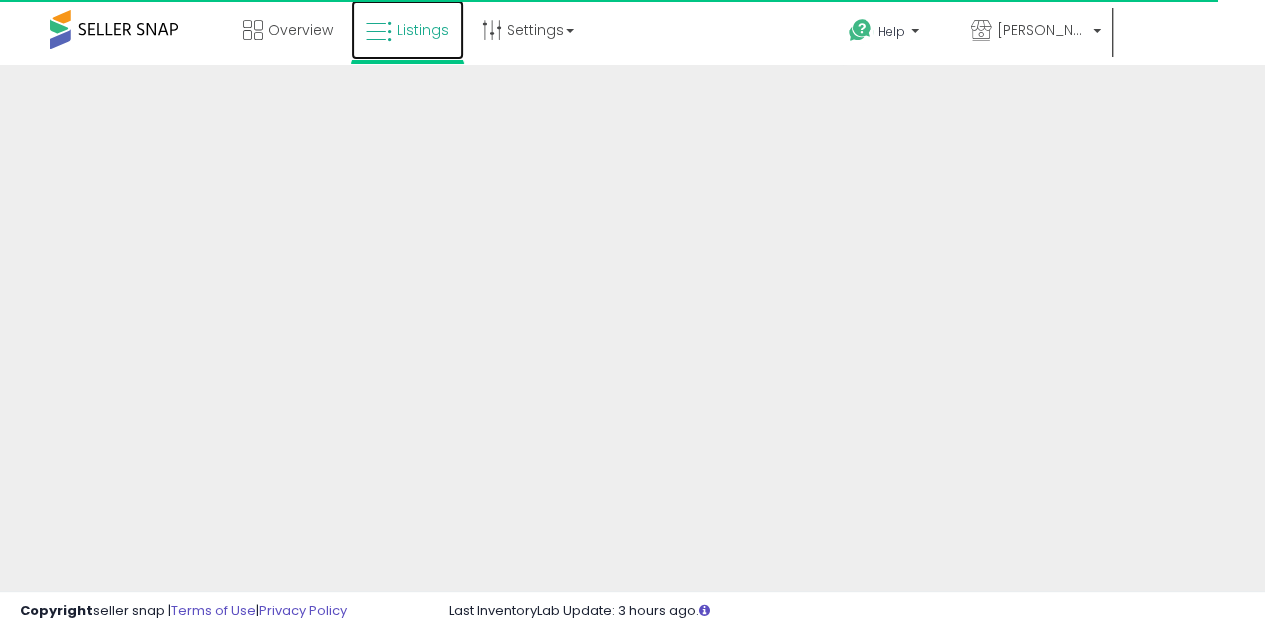 click on "Listings" at bounding box center [423, 30] 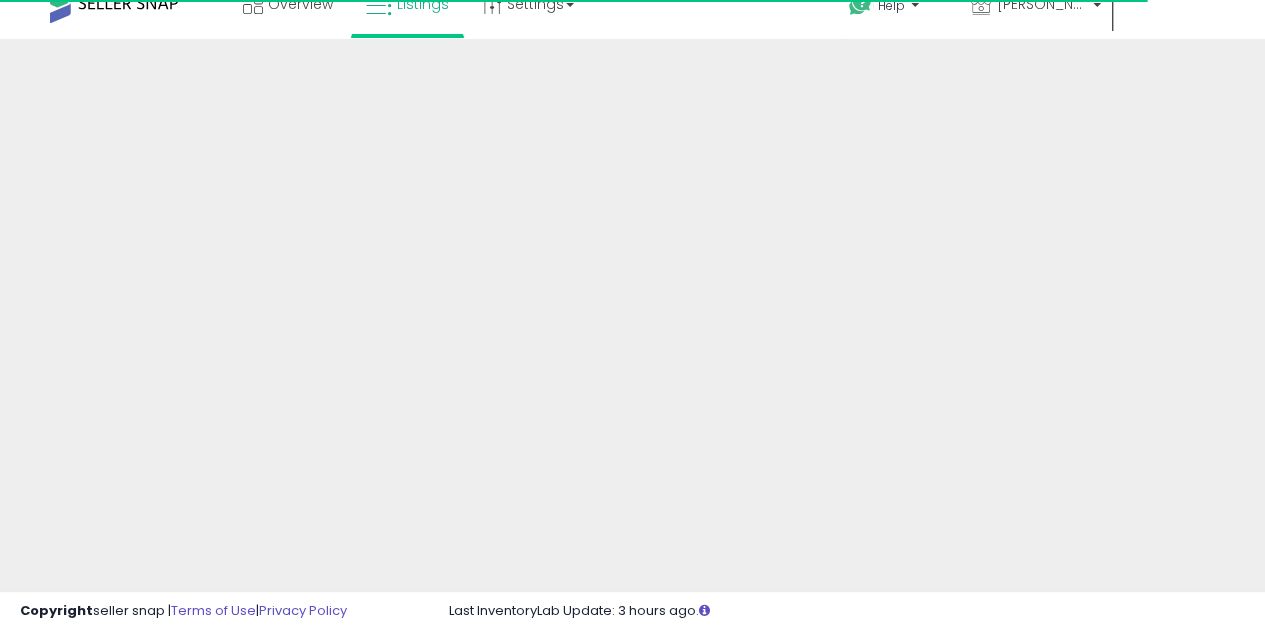 scroll, scrollTop: 0, scrollLeft: 0, axis: both 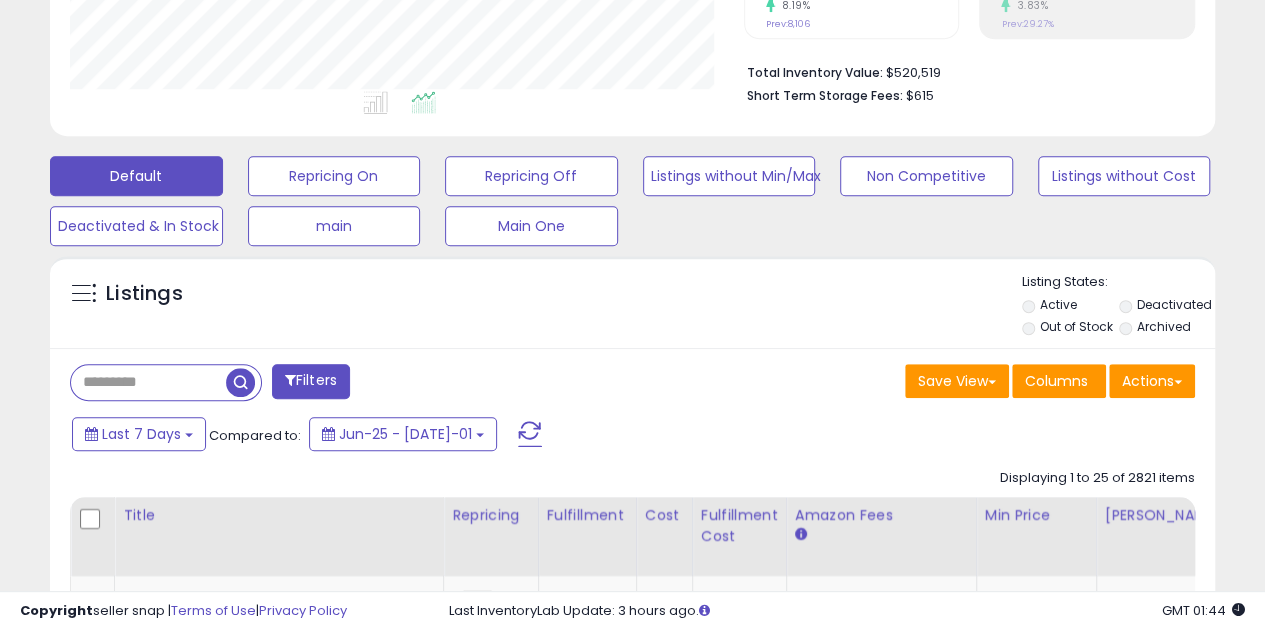 click at bounding box center (148, 382) 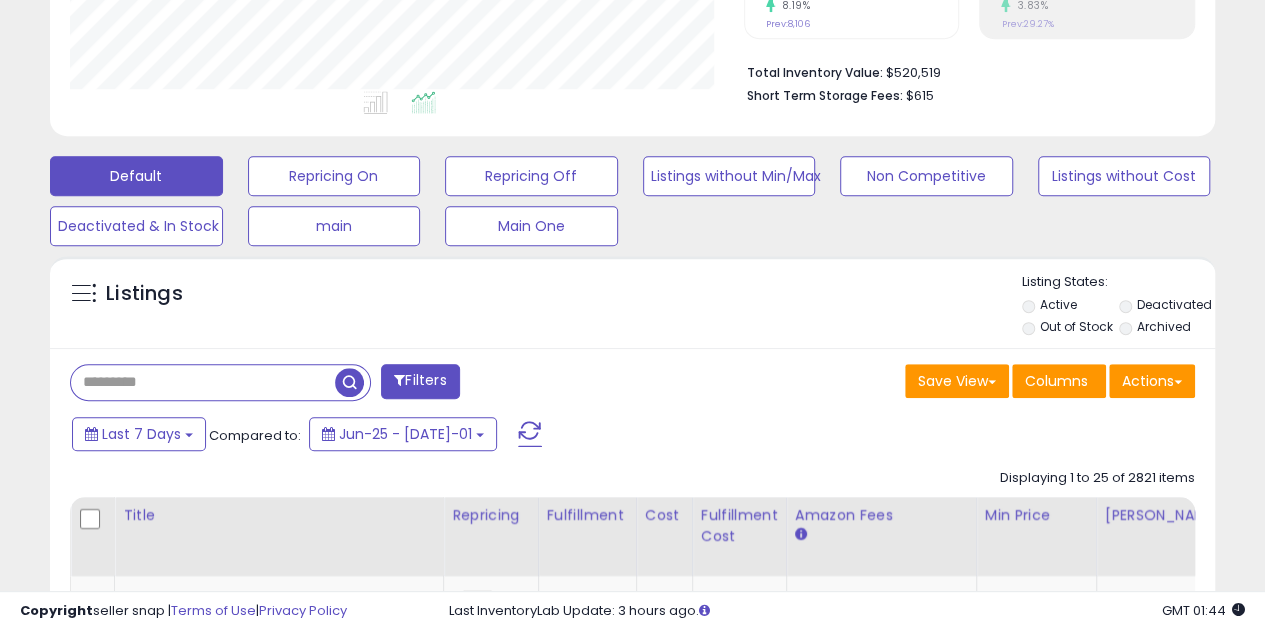 paste on "*****" 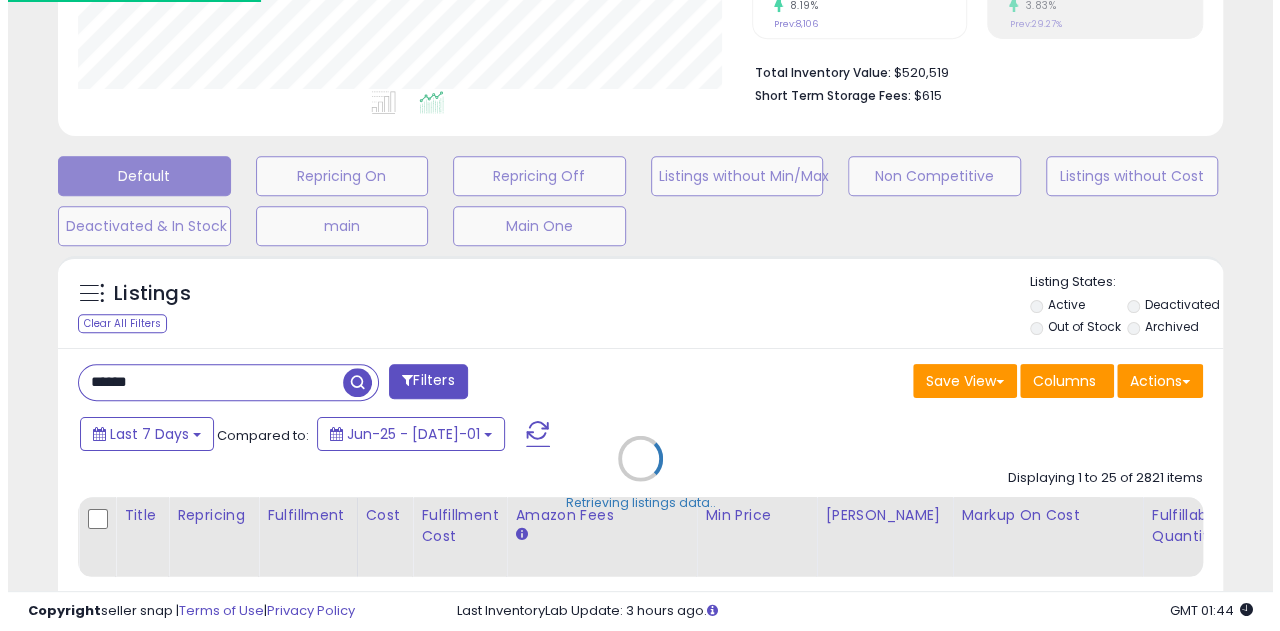 scroll, scrollTop: 999590, scrollLeft: 999317, axis: both 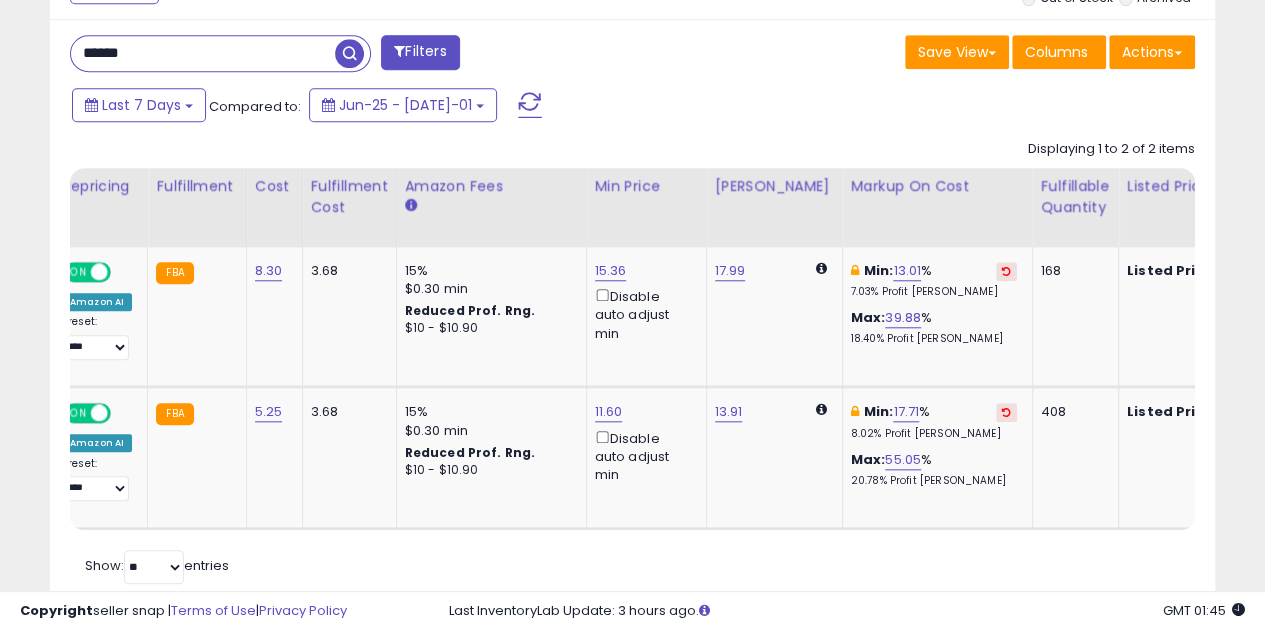 click on "*****" at bounding box center (203, 53) 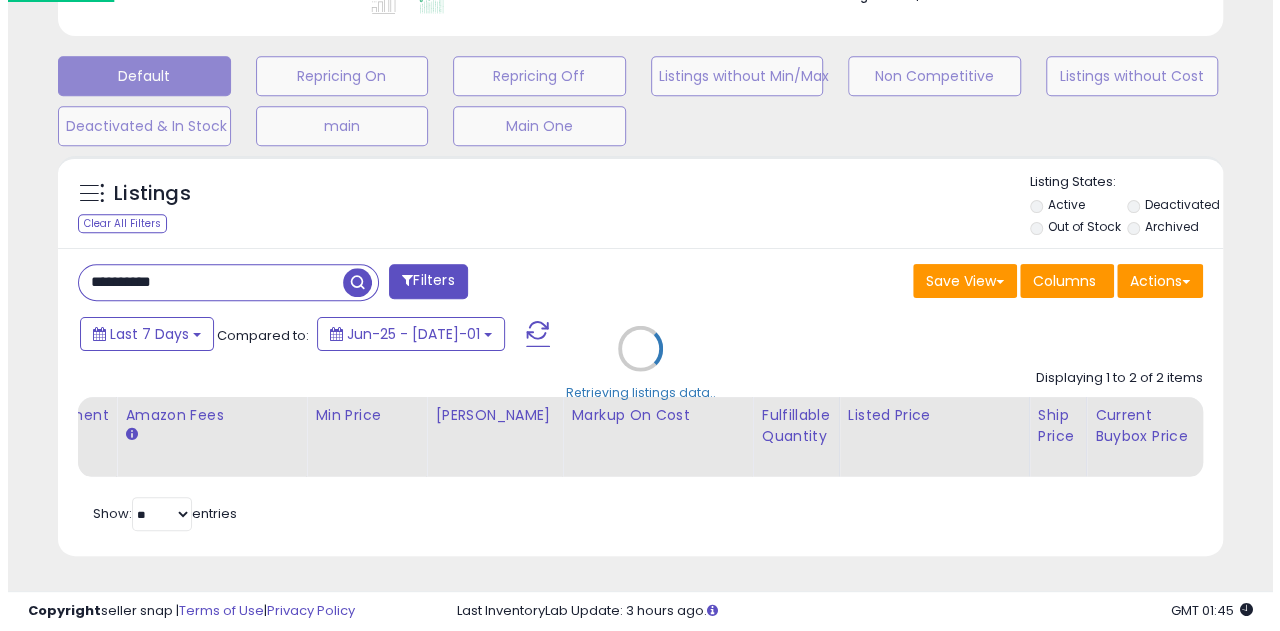 scroll, scrollTop: 587, scrollLeft: 0, axis: vertical 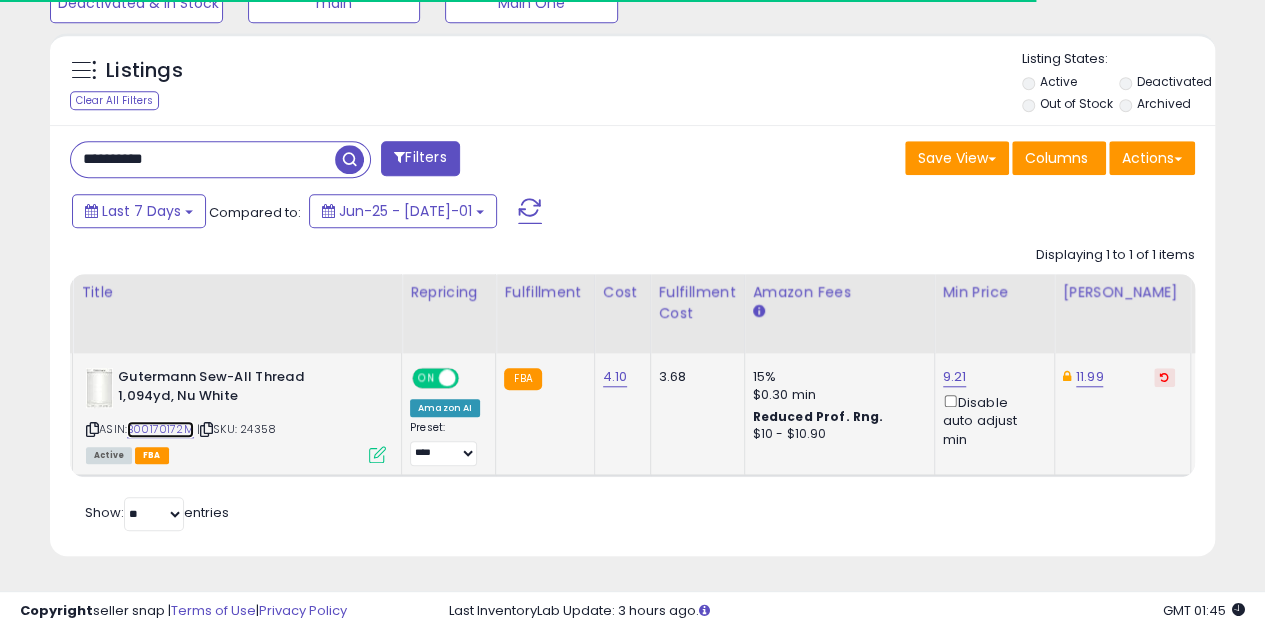 click on "B00170172M" at bounding box center [160, 429] 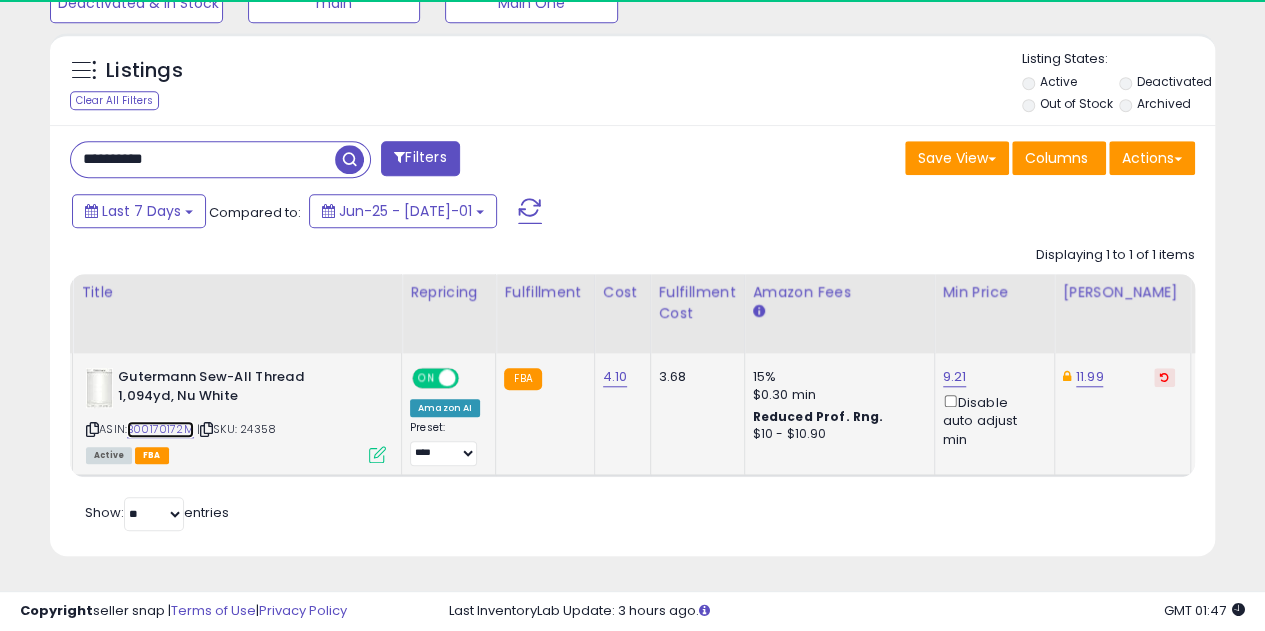 scroll, scrollTop: 999590, scrollLeft: 999326, axis: both 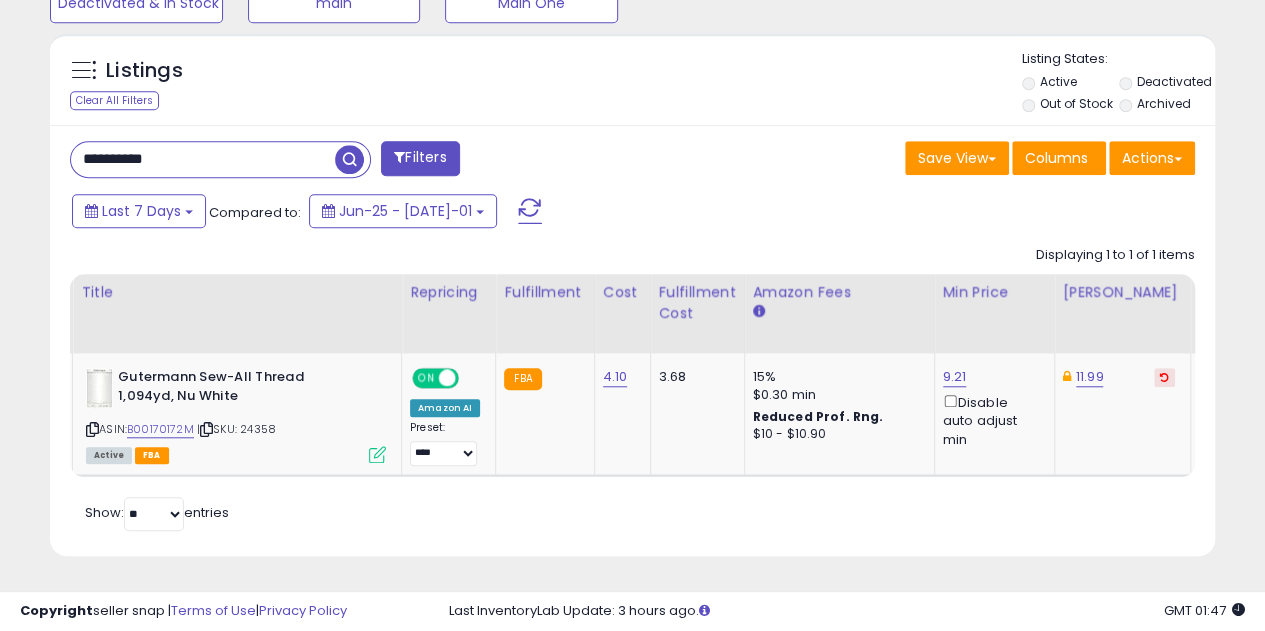 click on "**********" at bounding box center [203, 159] 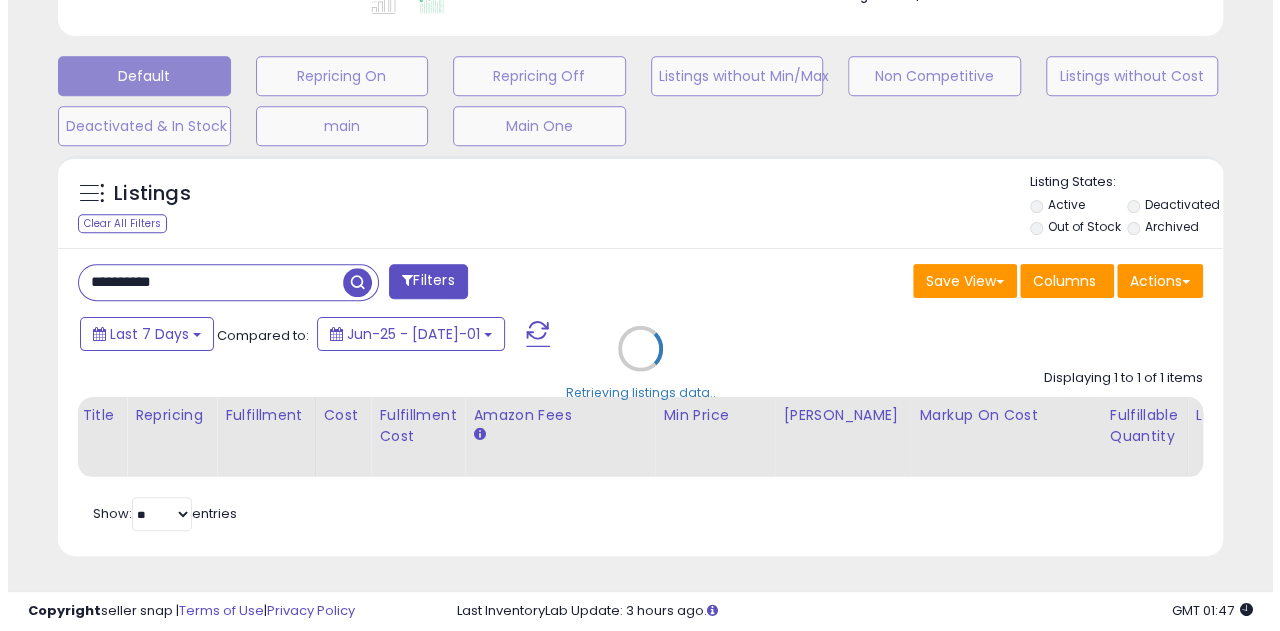 scroll, scrollTop: 587, scrollLeft: 0, axis: vertical 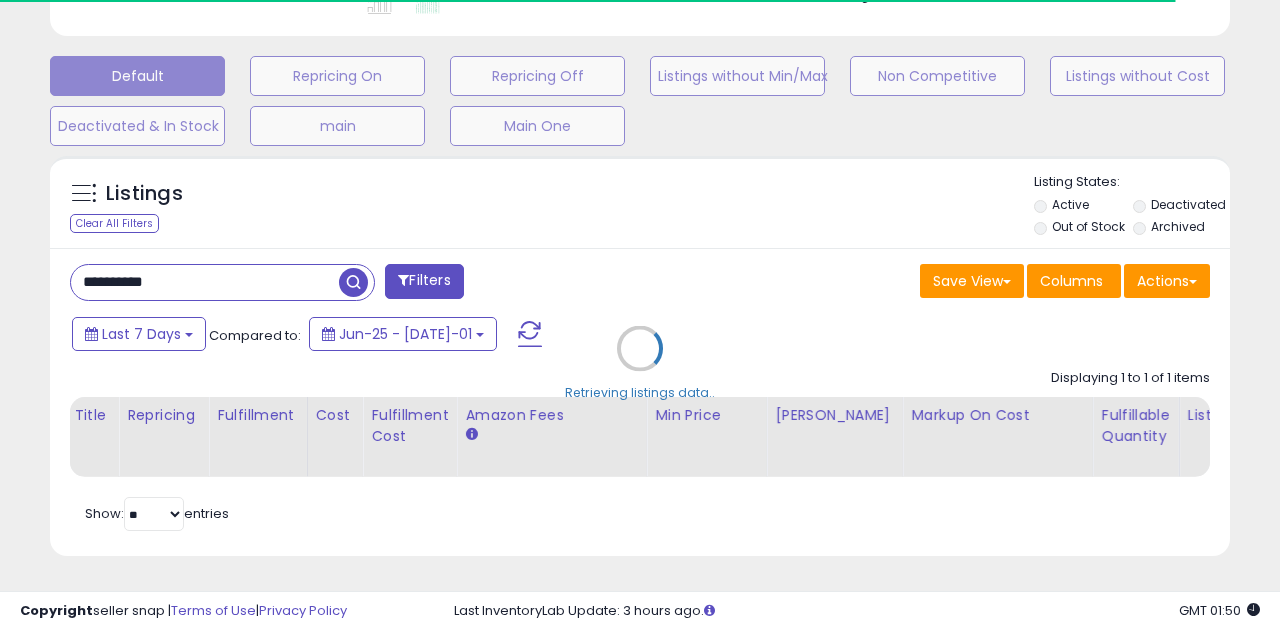 click on "Retrieving listings data.." at bounding box center (640, 363) 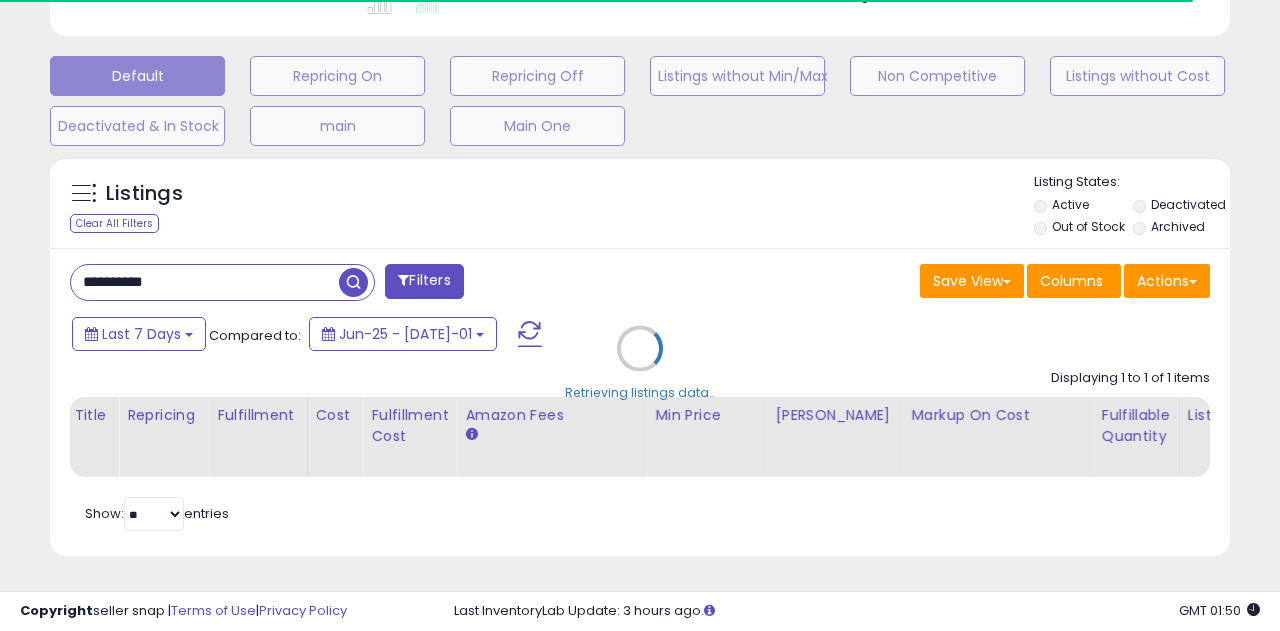 click on "Retrieving listings data.." at bounding box center [640, 363] 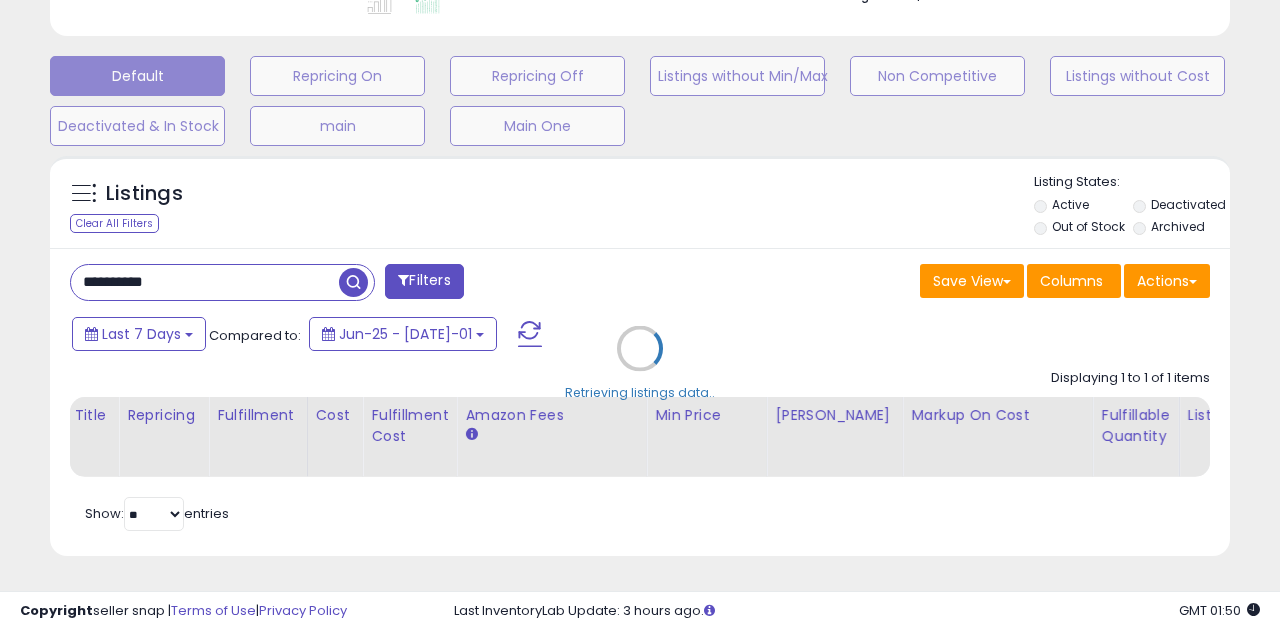 click on "Retrieving listings data.." at bounding box center (640, 363) 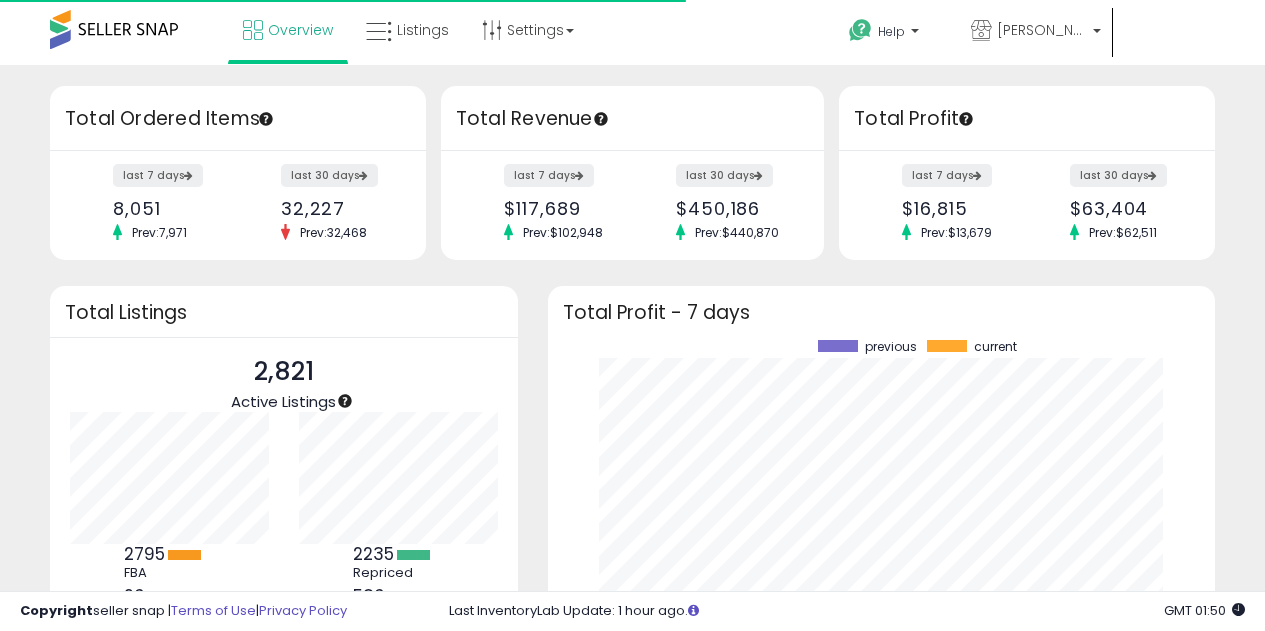 scroll, scrollTop: 0, scrollLeft: 0, axis: both 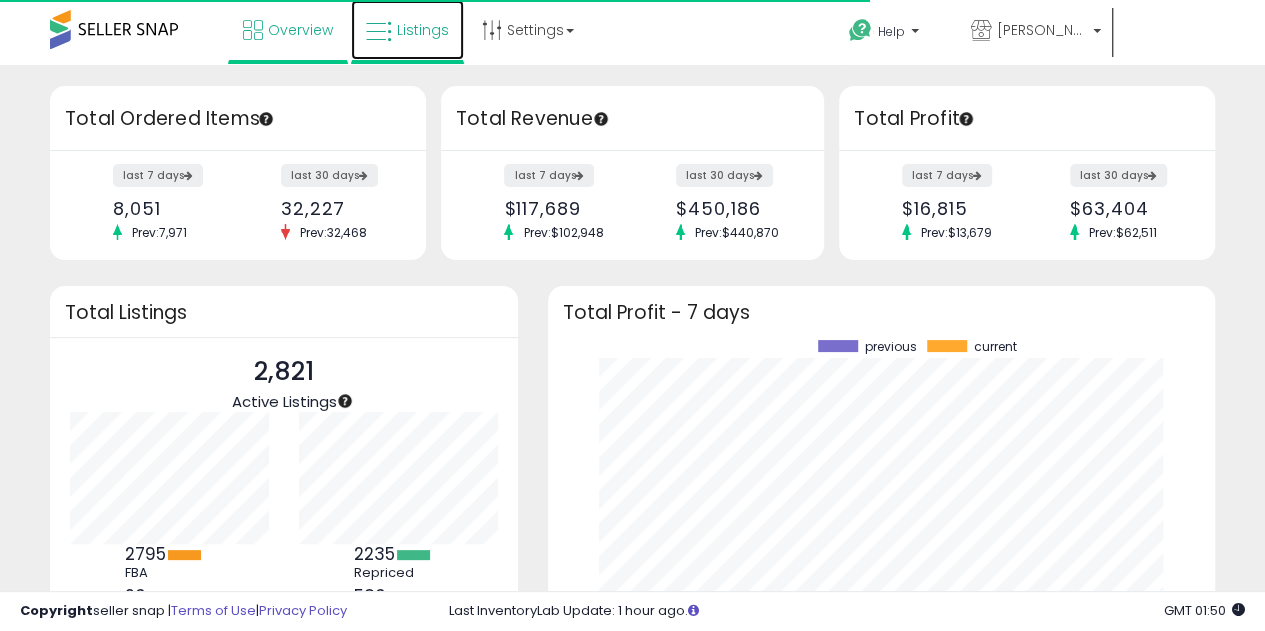 click at bounding box center (379, 32) 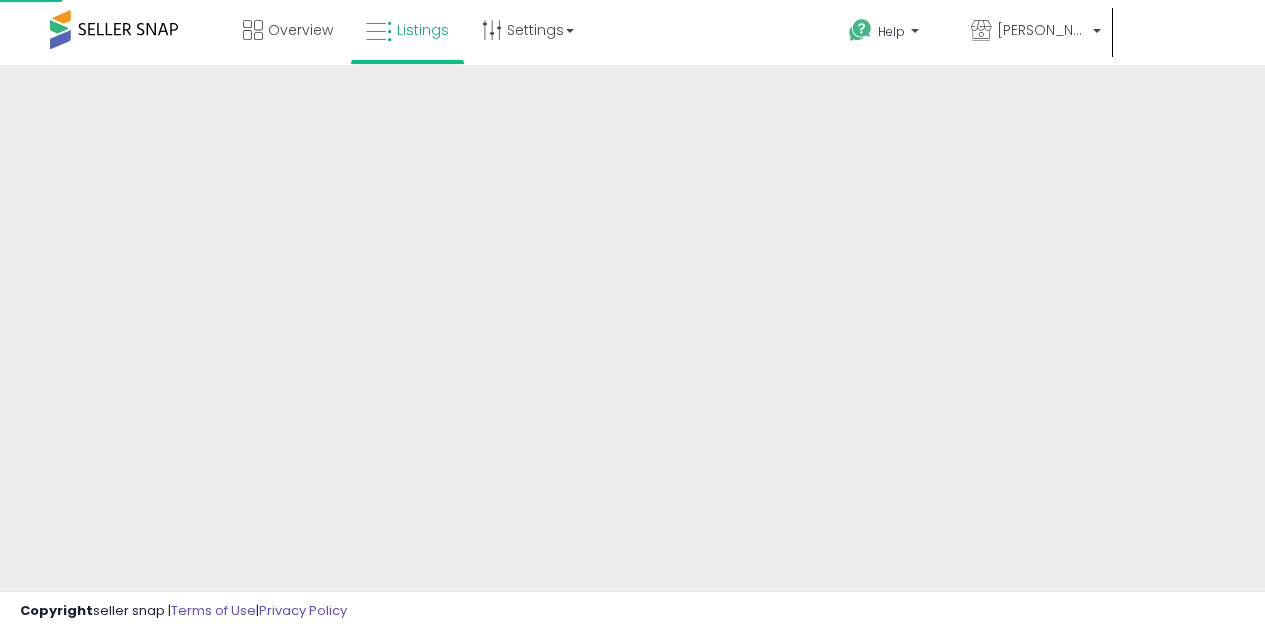 scroll, scrollTop: 0, scrollLeft: 0, axis: both 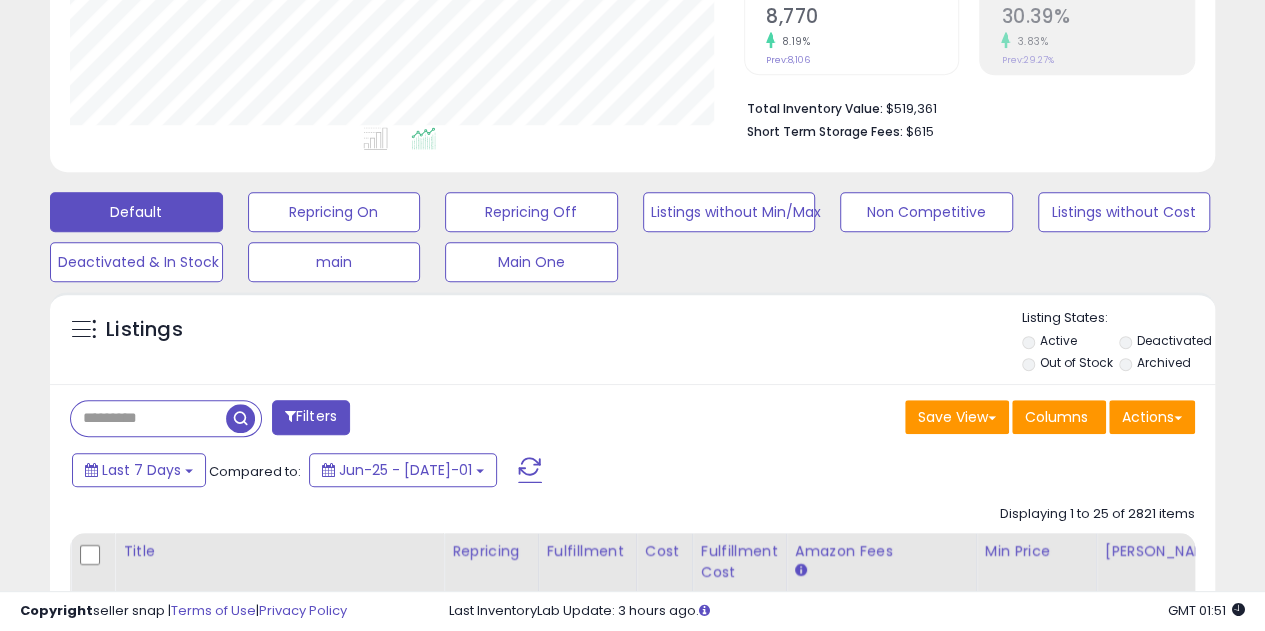 click at bounding box center [166, 418] 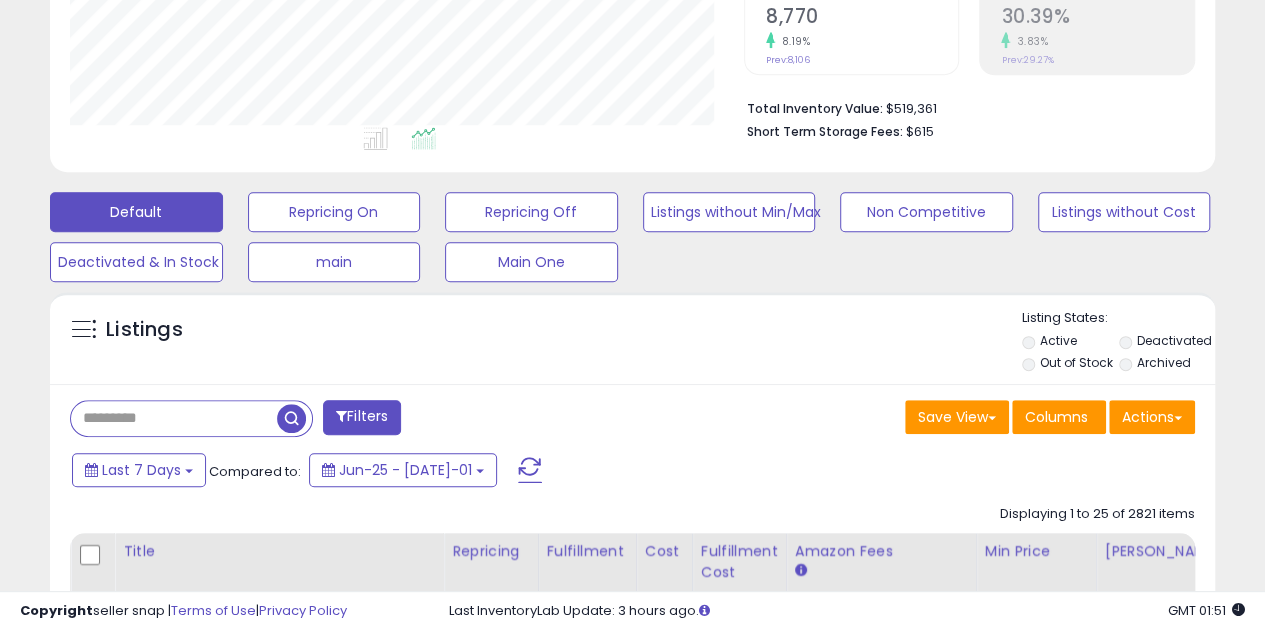 click at bounding box center (174, 418) 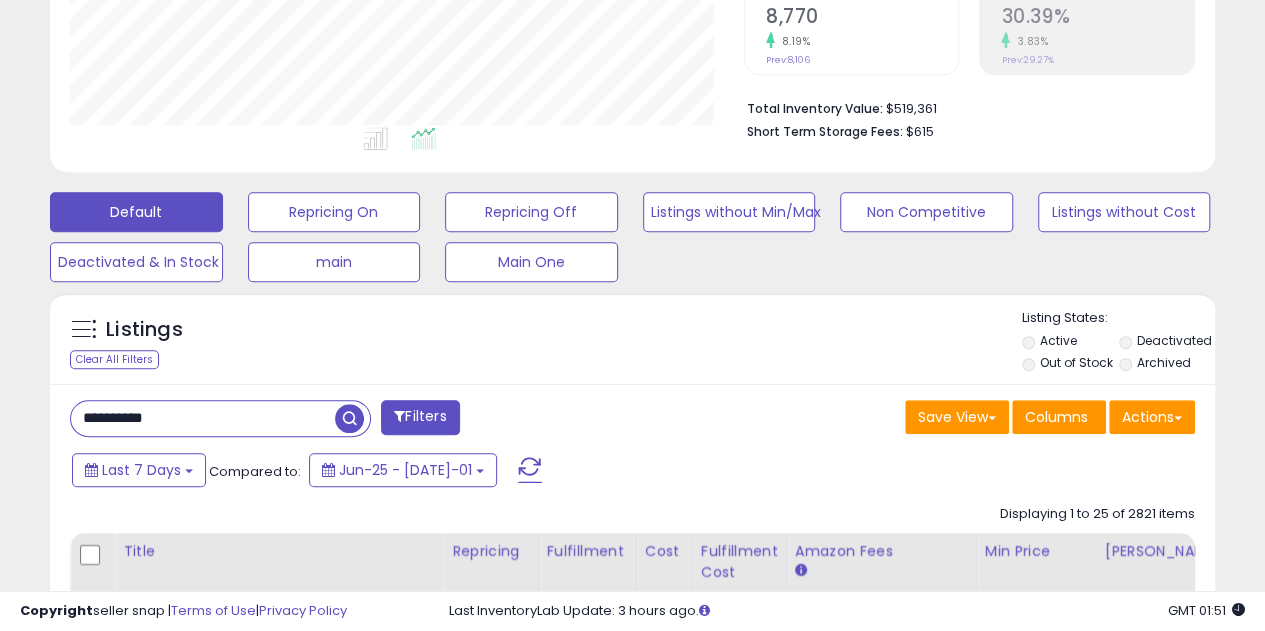 type on "**********" 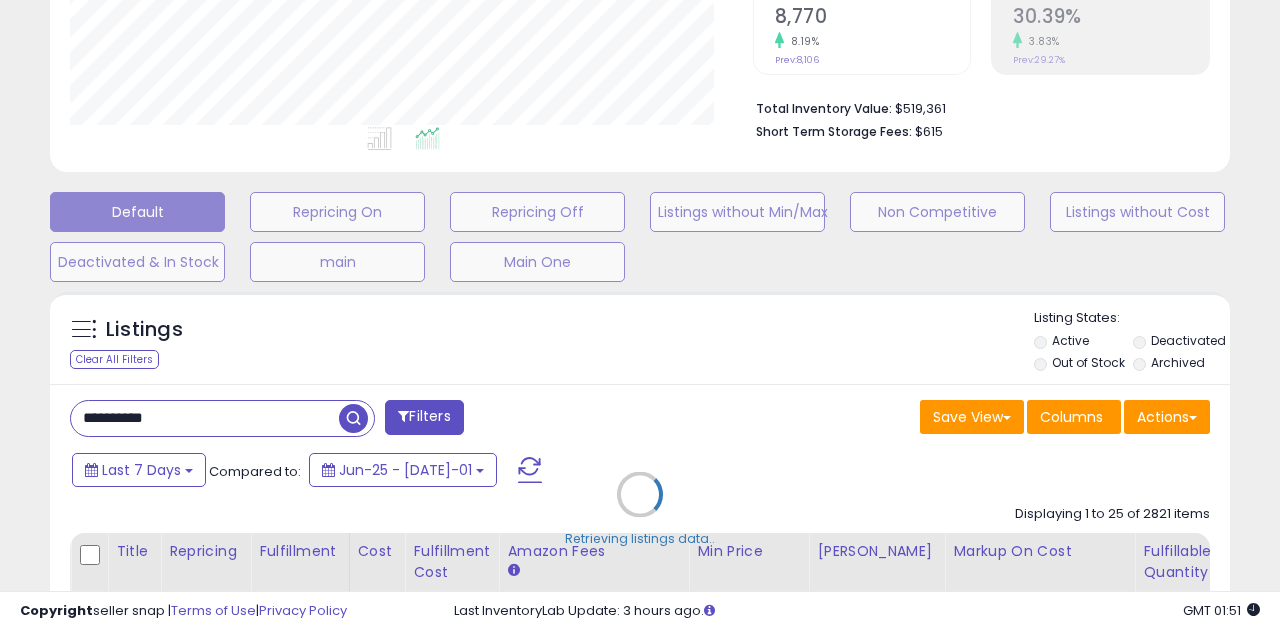 scroll, scrollTop: 999590, scrollLeft: 999317, axis: both 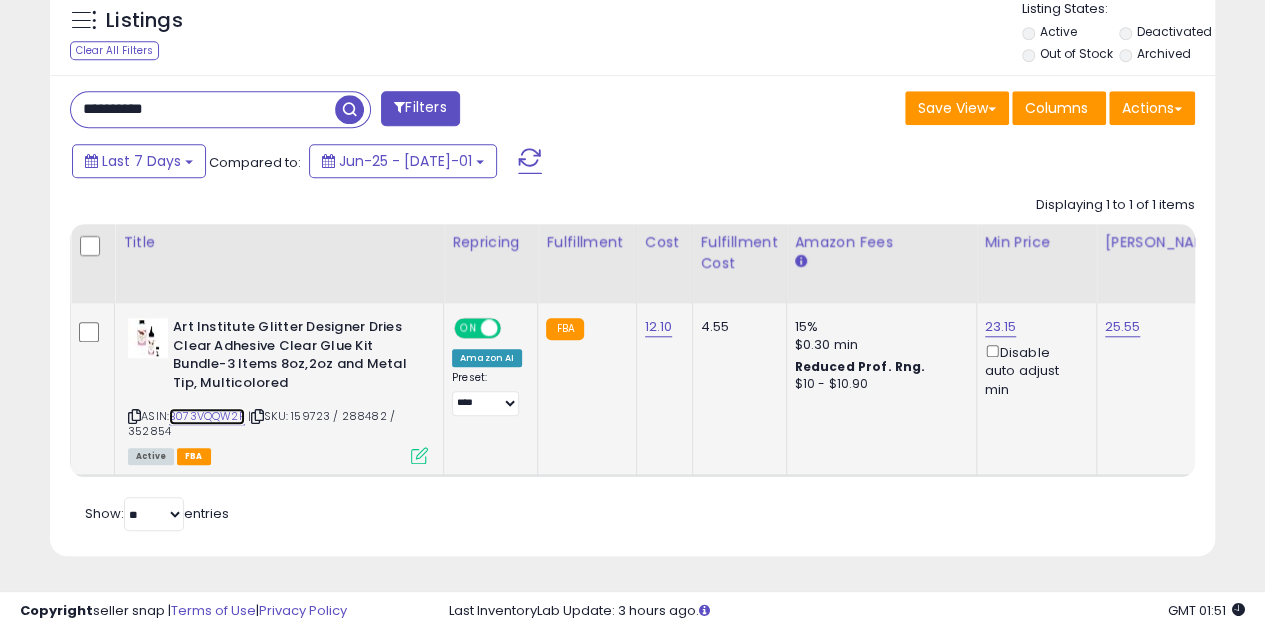 click on "B073VQQW2P" at bounding box center [207, 416] 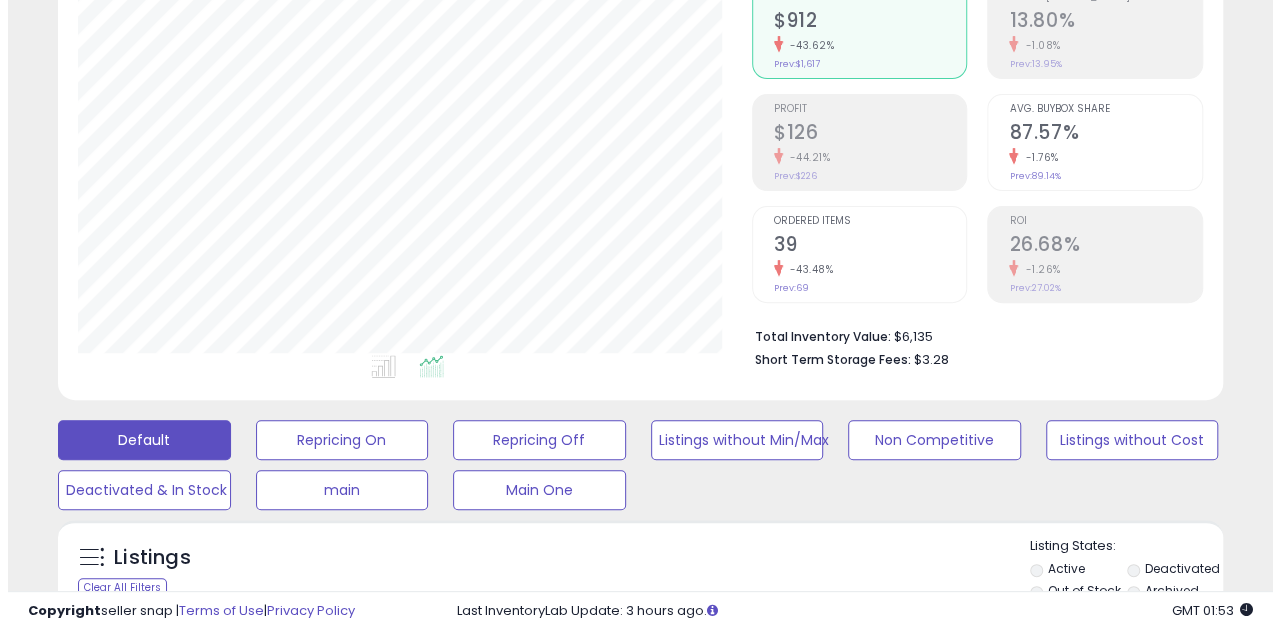 scroll, scrollTop: 214, scrollLeft: 0, axis: vertical 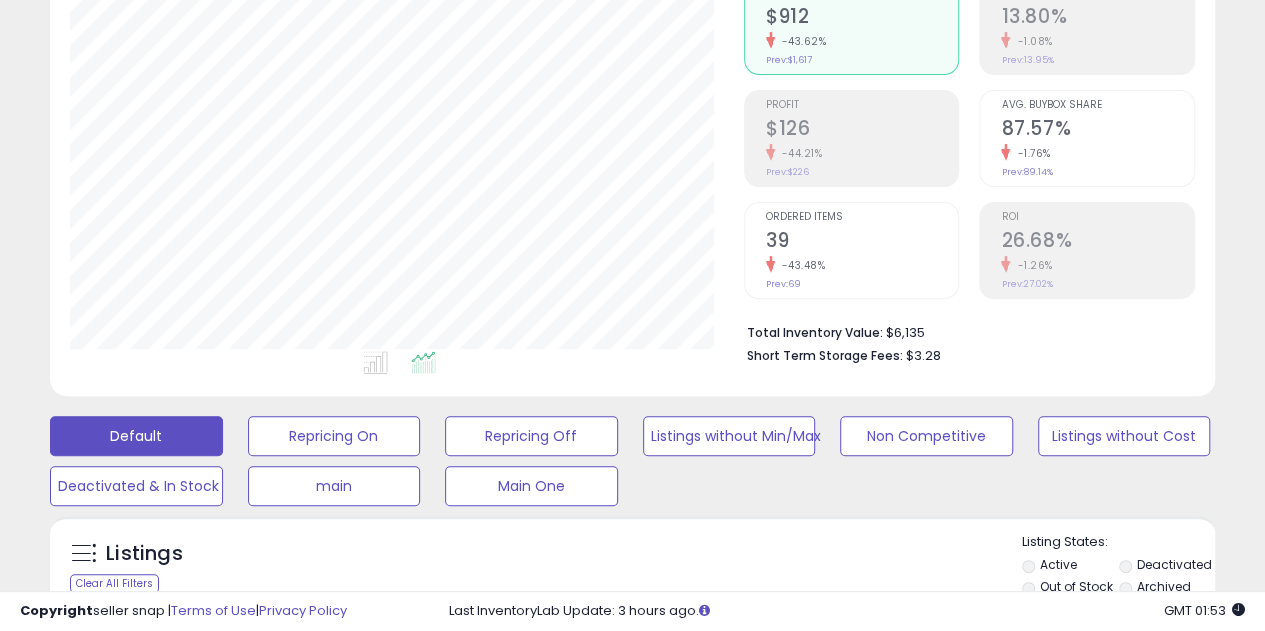 click on "Prev:  69" 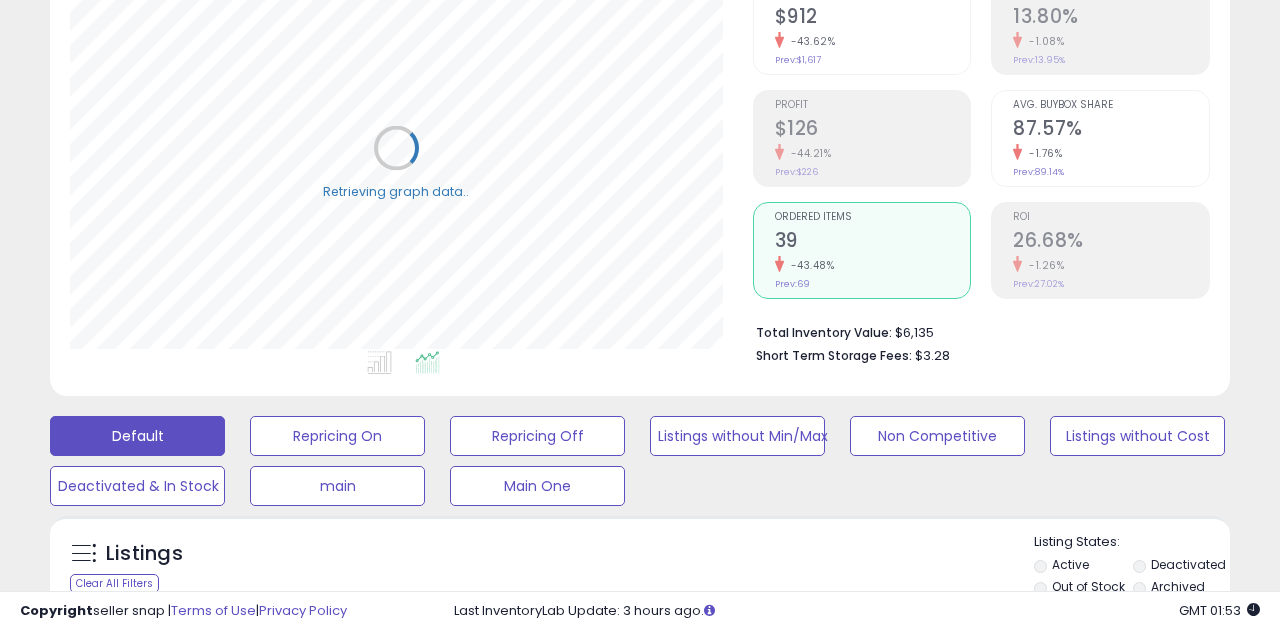 scroll, scrollTop: 999590, scrollLeft: 999317, axis: both 